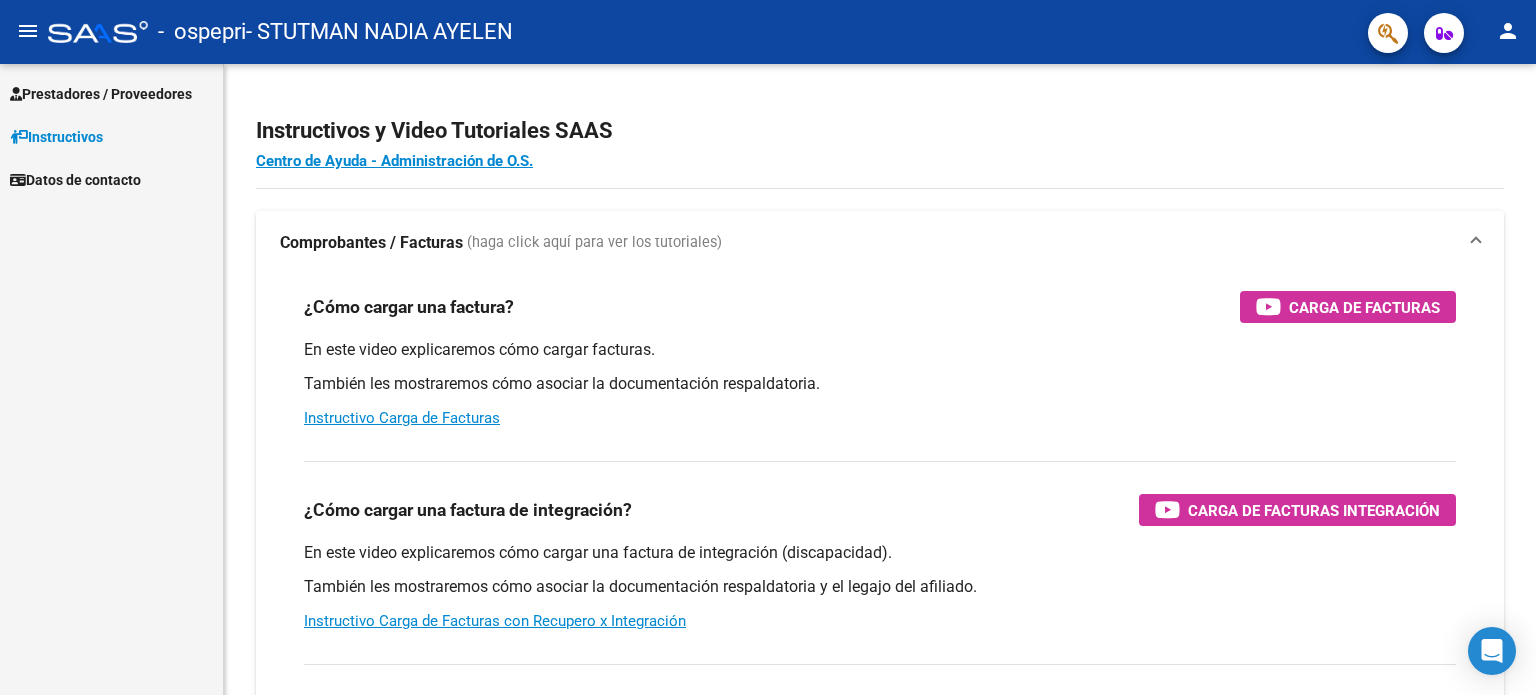 scroll, scrollTop: 0, scrollLeft: 0, axis: both 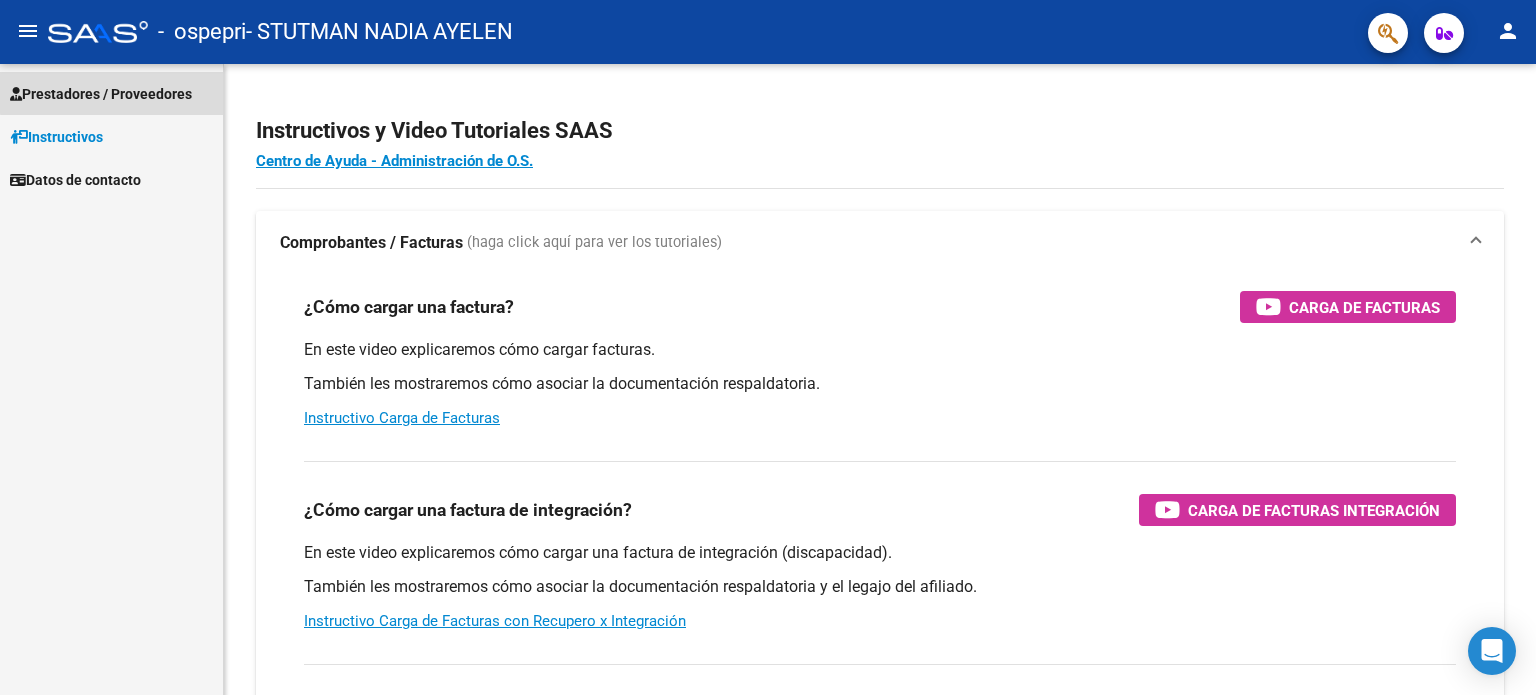 click on "Prestadores / Proveedores" at bounding box center [101, 94] 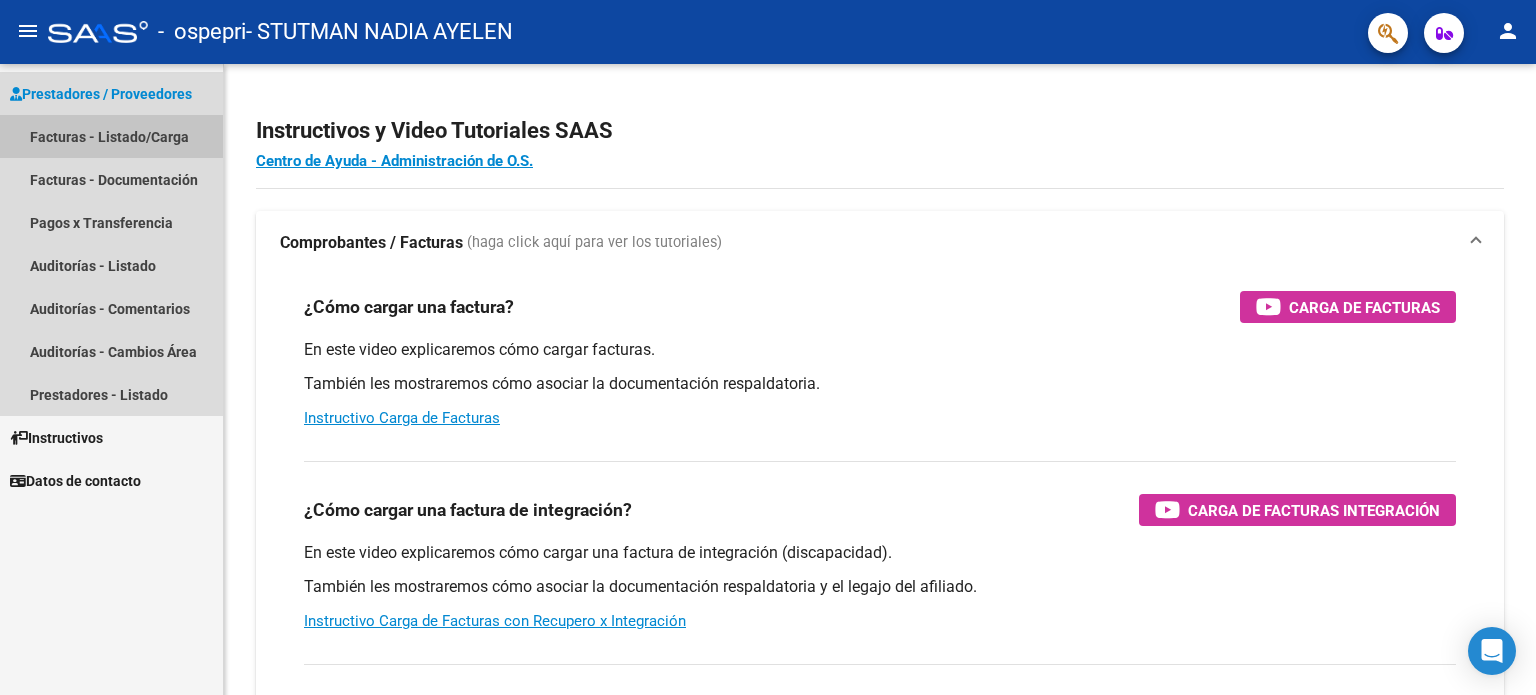 click on "Facturas - Listado/Carga" at bounding box center [111, 136] 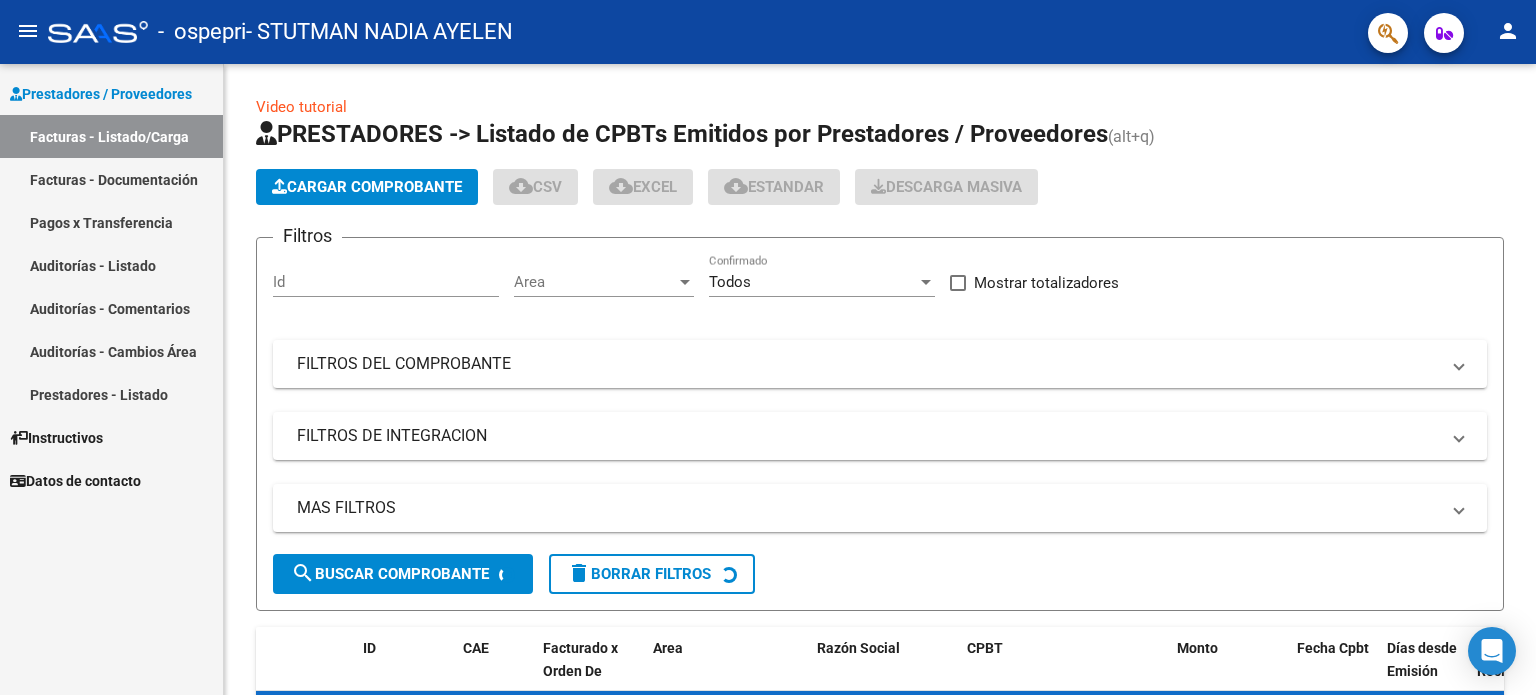 click on "Prestadores / Proveedores" at bounding box center (101, 94) 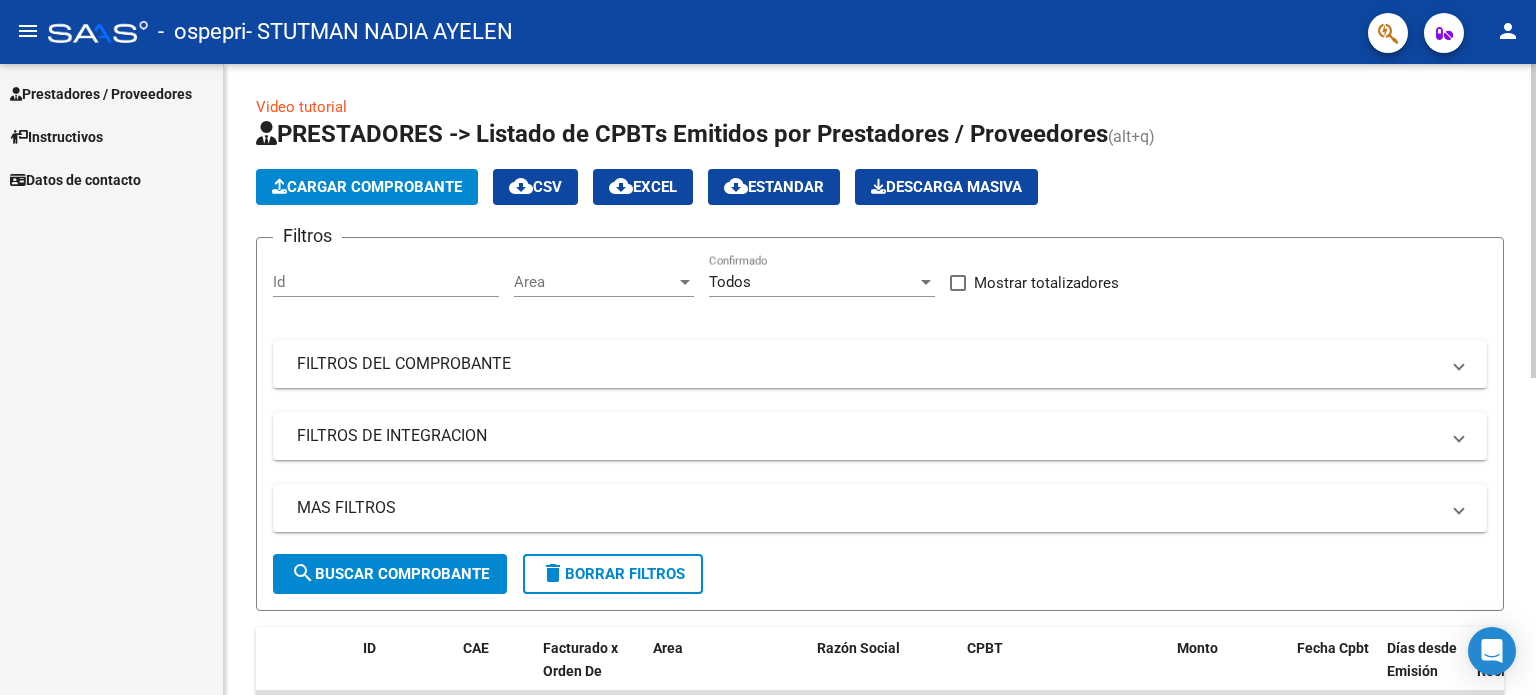 click on "Cargar Comprobante" 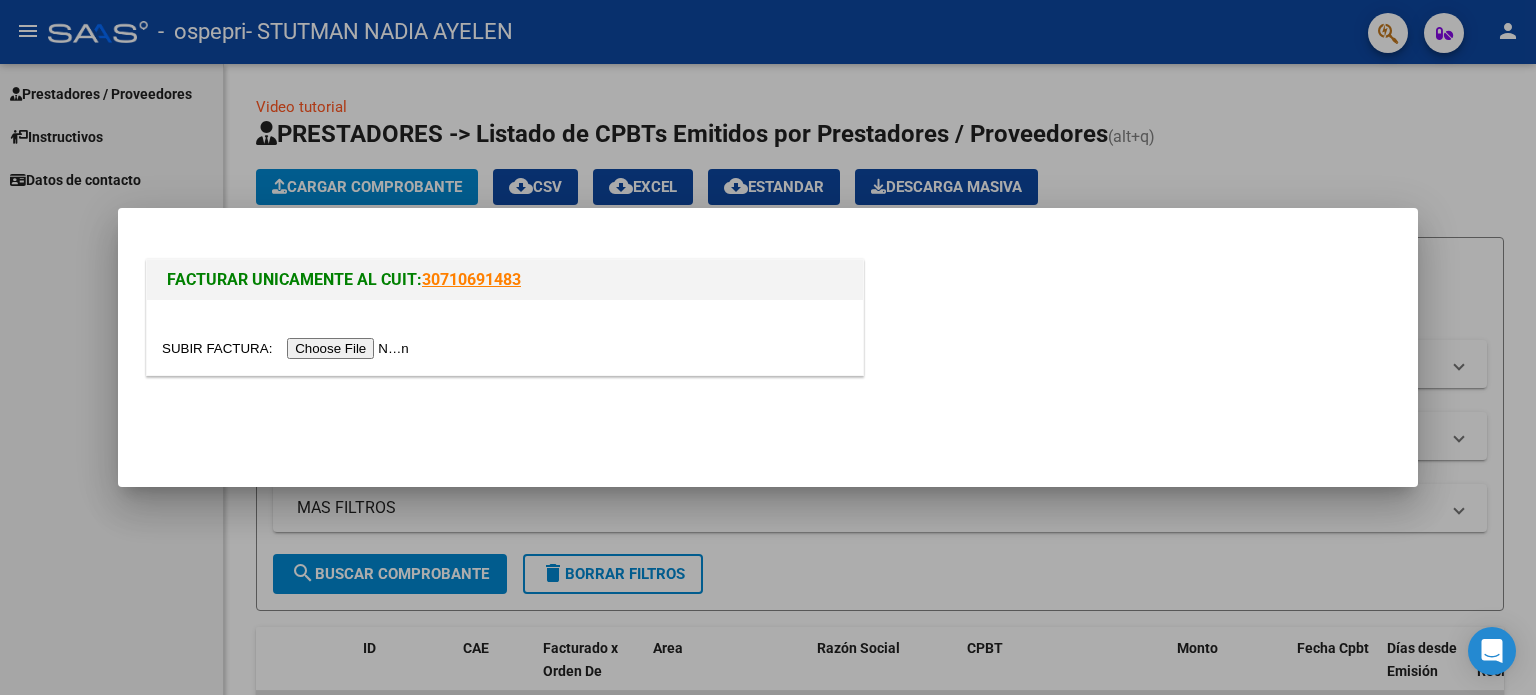 click at bounding box center [288, 348] 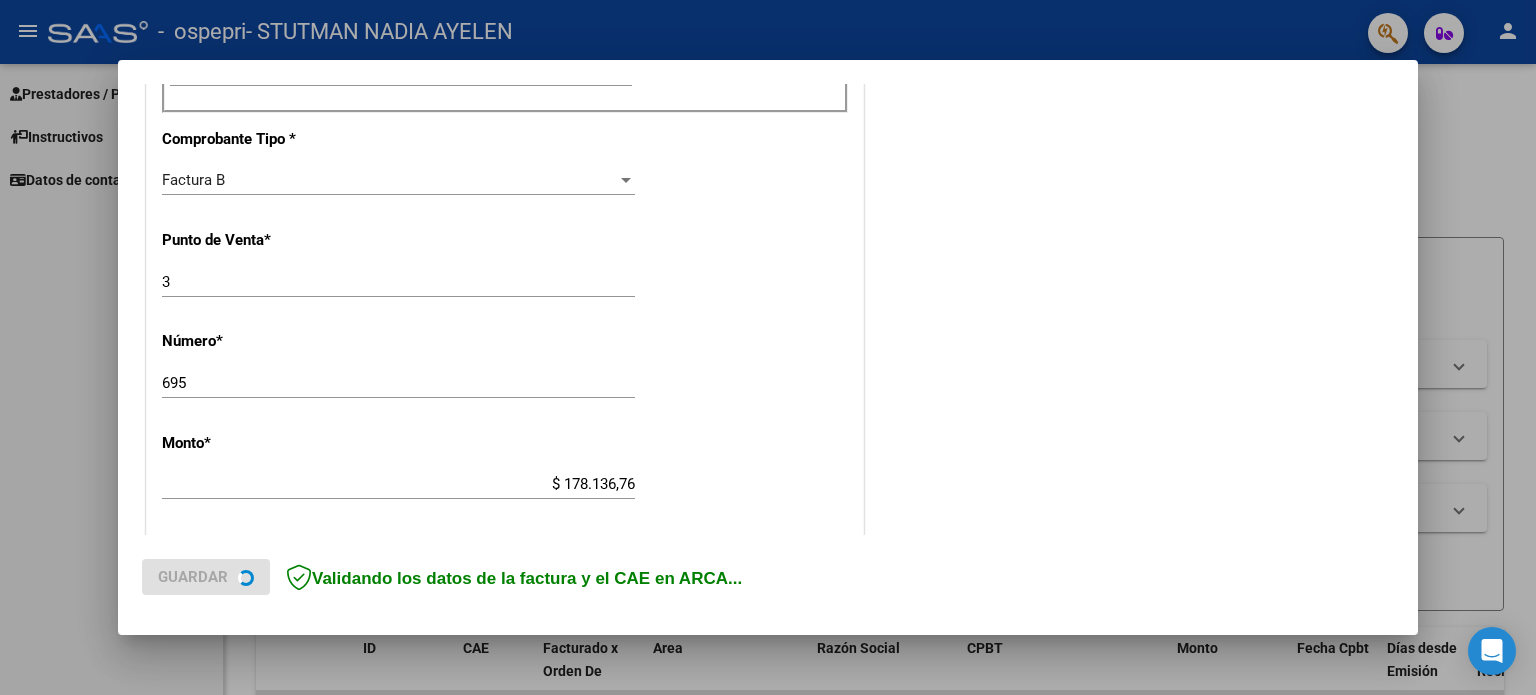 scroll, scrollTop: 704, scrollLeft: 0, axis: vertical 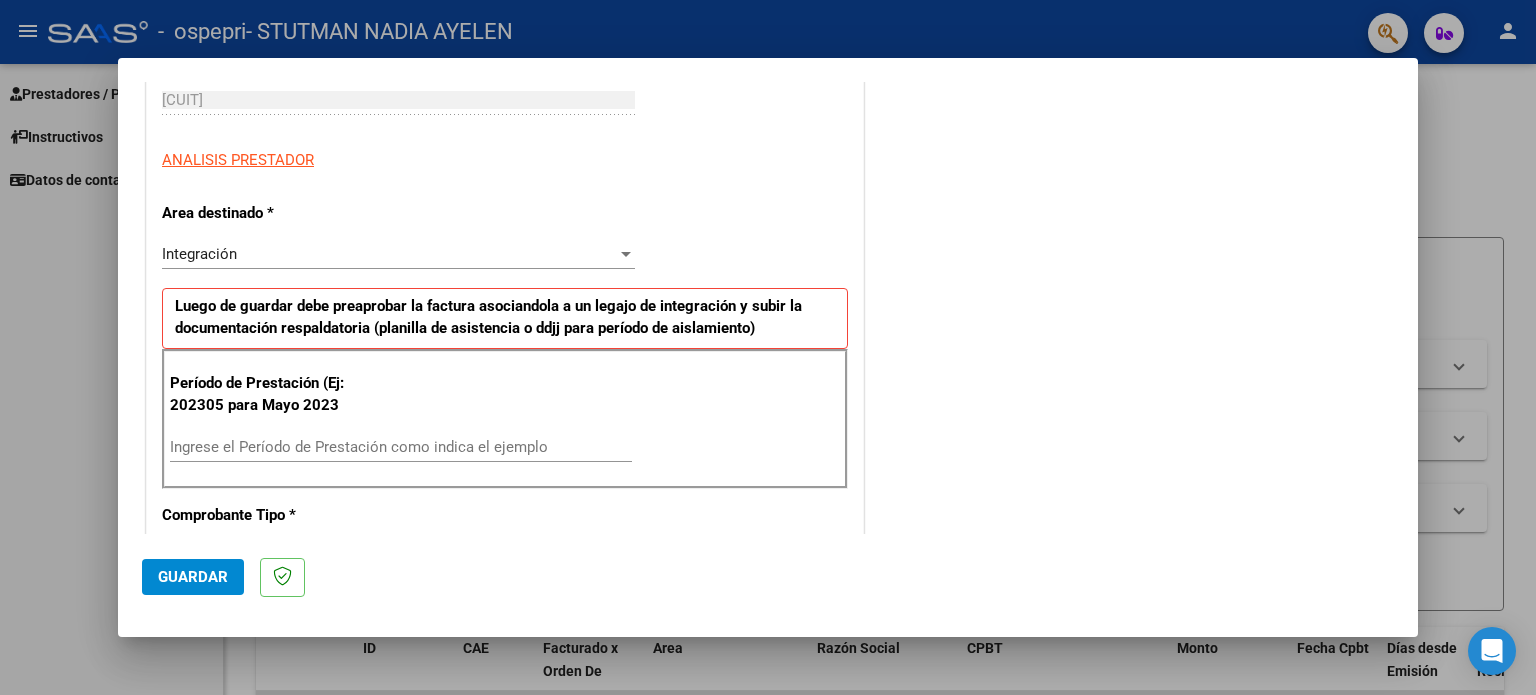 click on "Ingrese el Período de Prestación como indica el ejemplo" at bounding box center [401, 447] 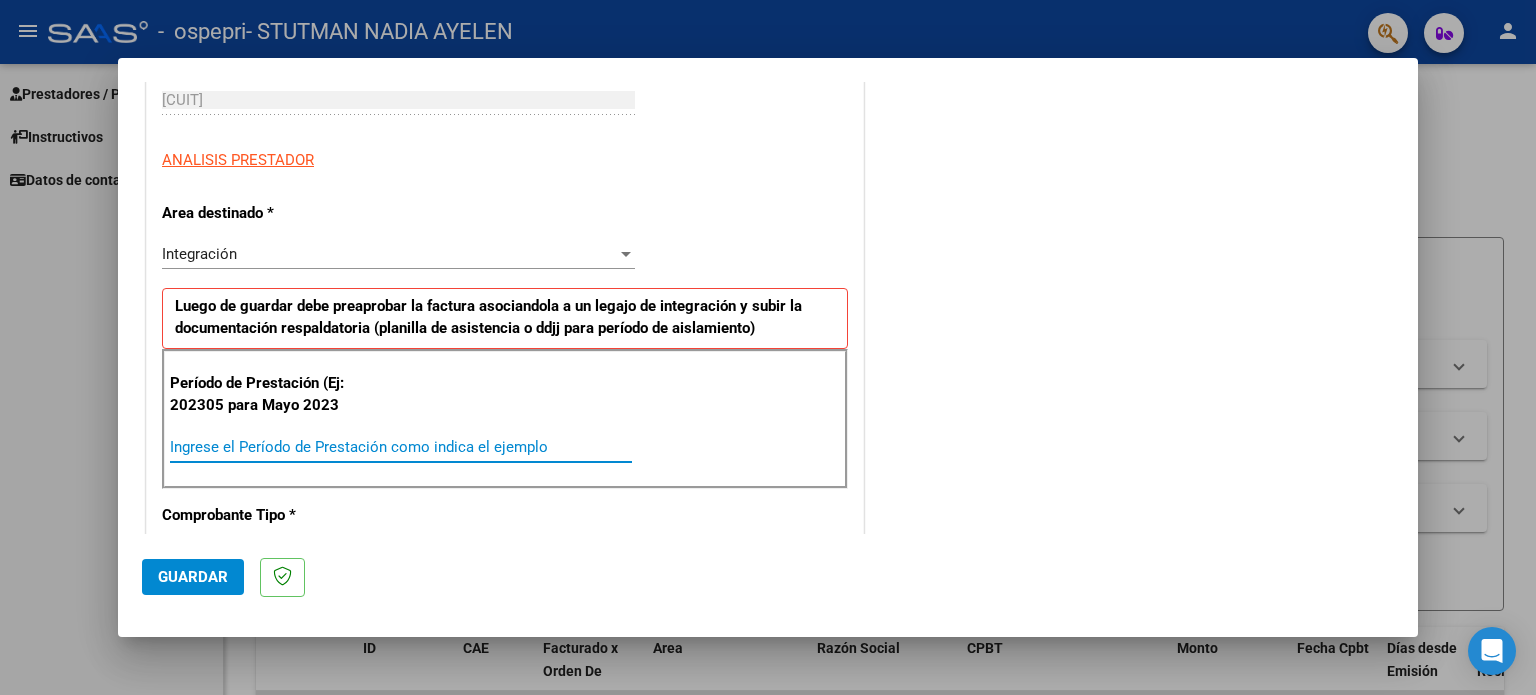 click on "Ingrese el Período de Prestación como indica el ejemplo" at bounding box center (401, 447) 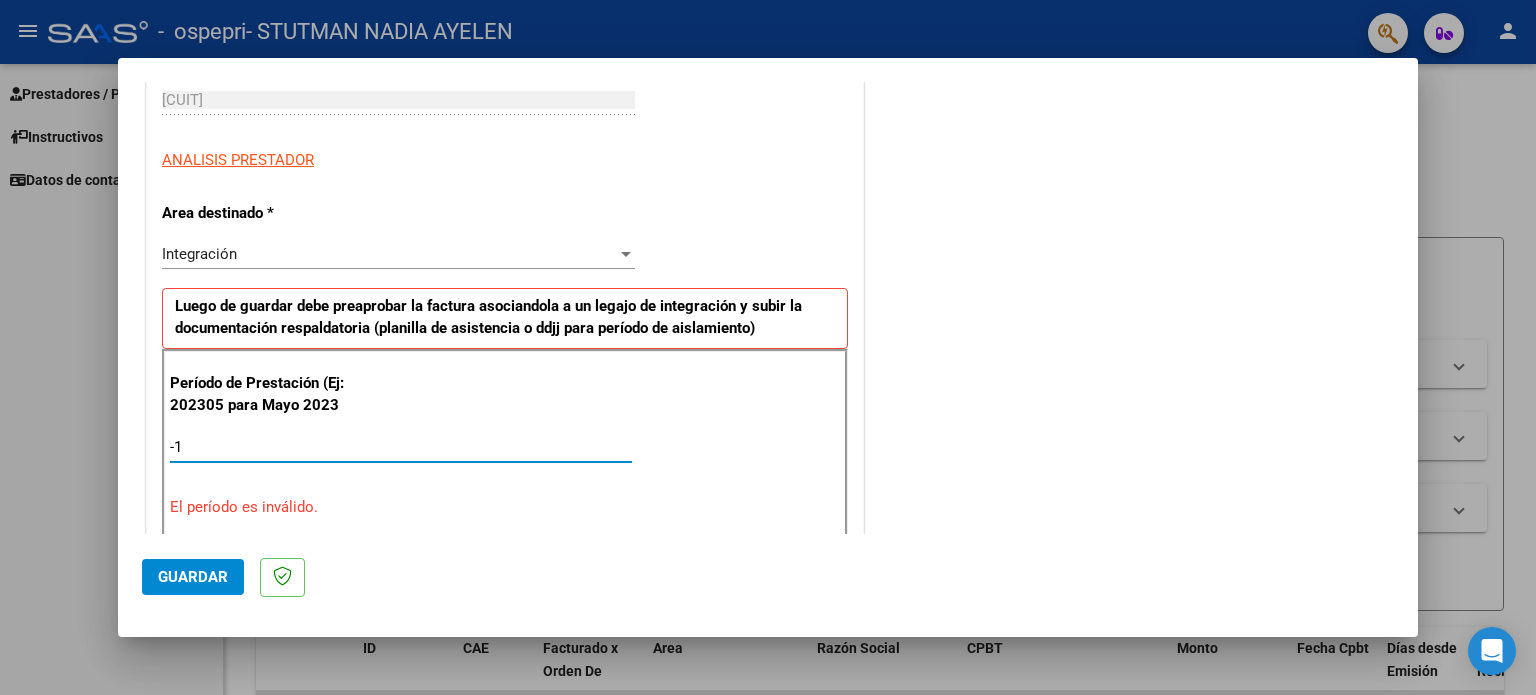 type on "-2" 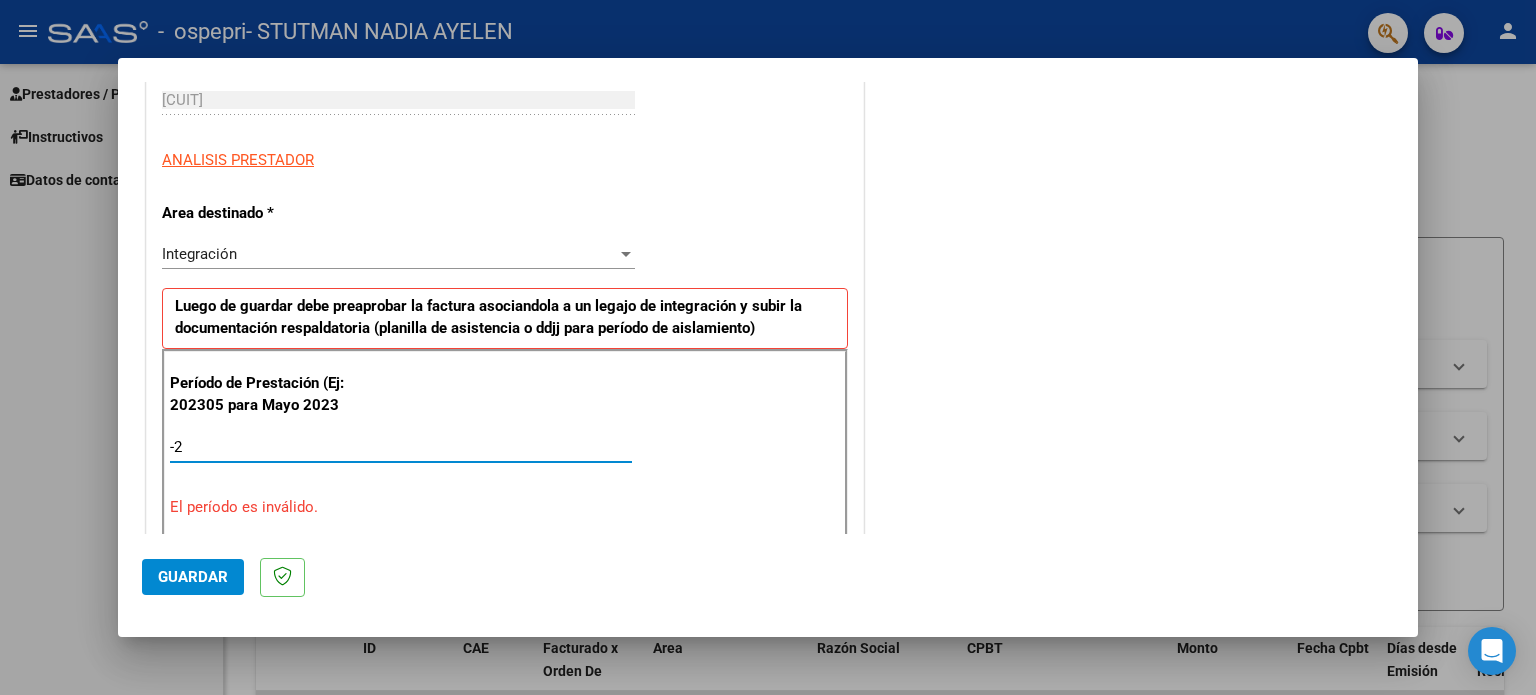 click on "-2" at bounding box center [401, 447] 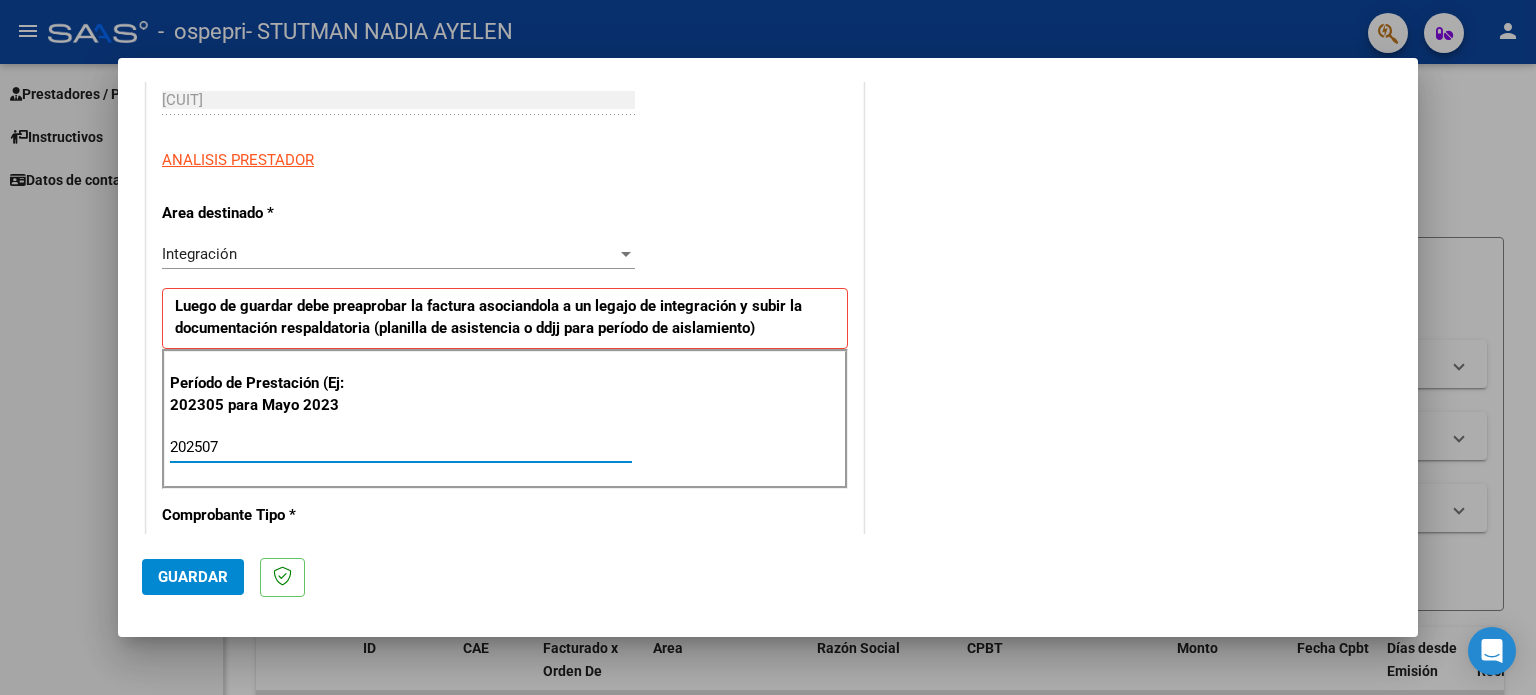 type on "202507" 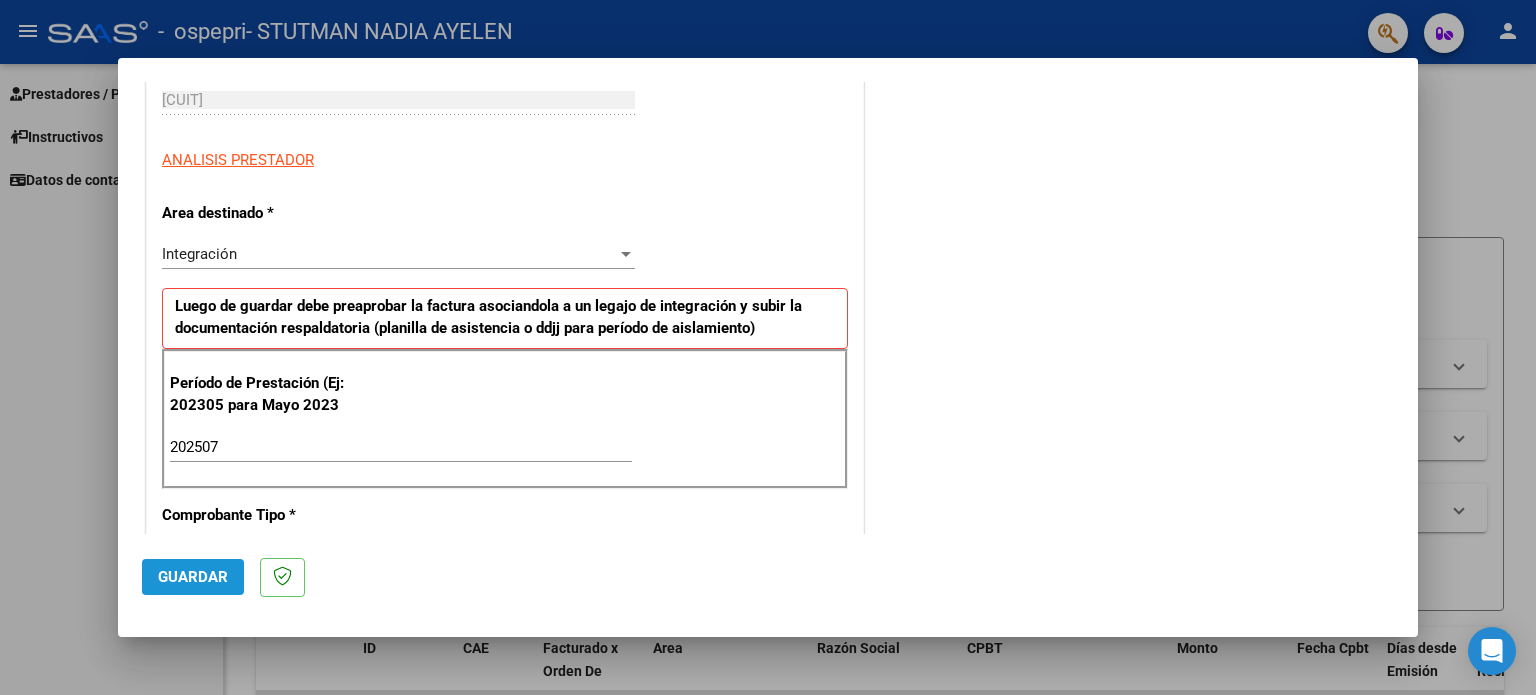 click on "Guardar" 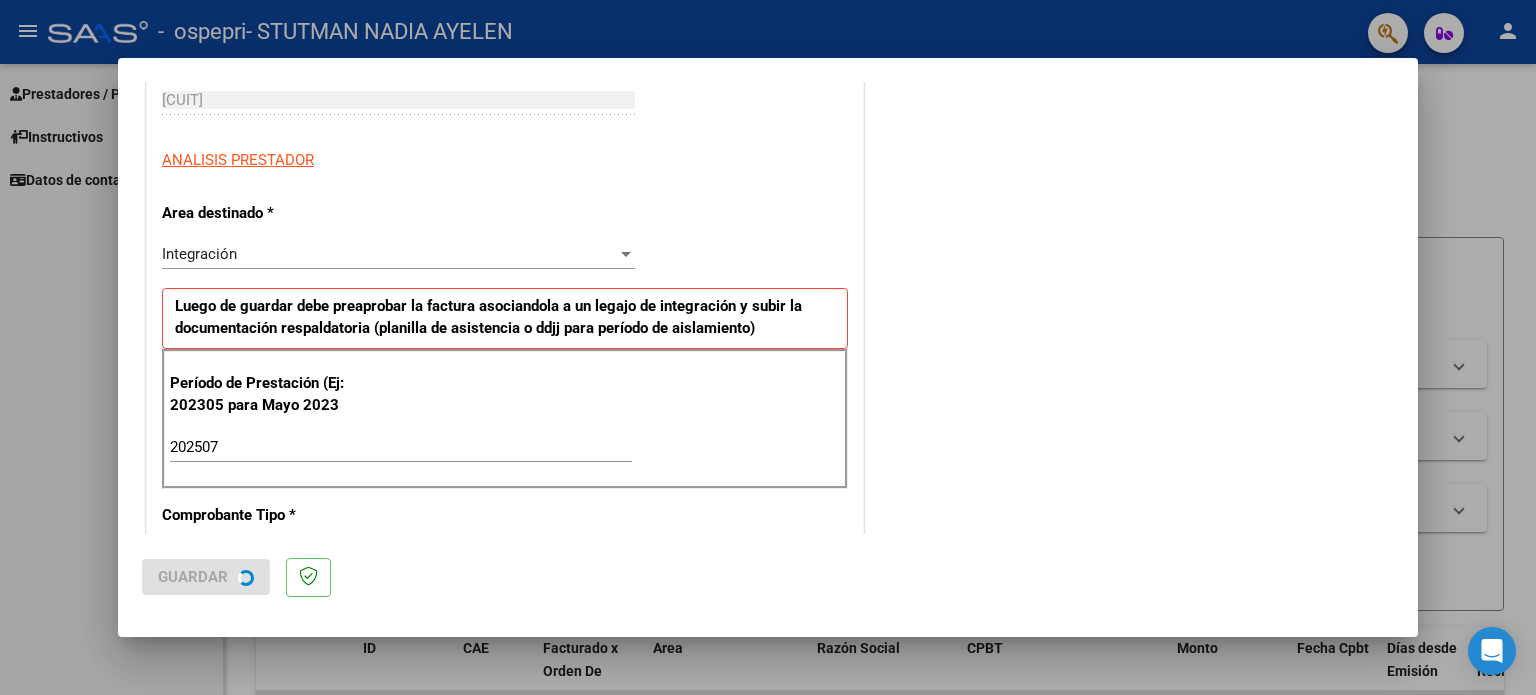 scroll, scrollTop: 0, scrollLeft: 0, axis: both 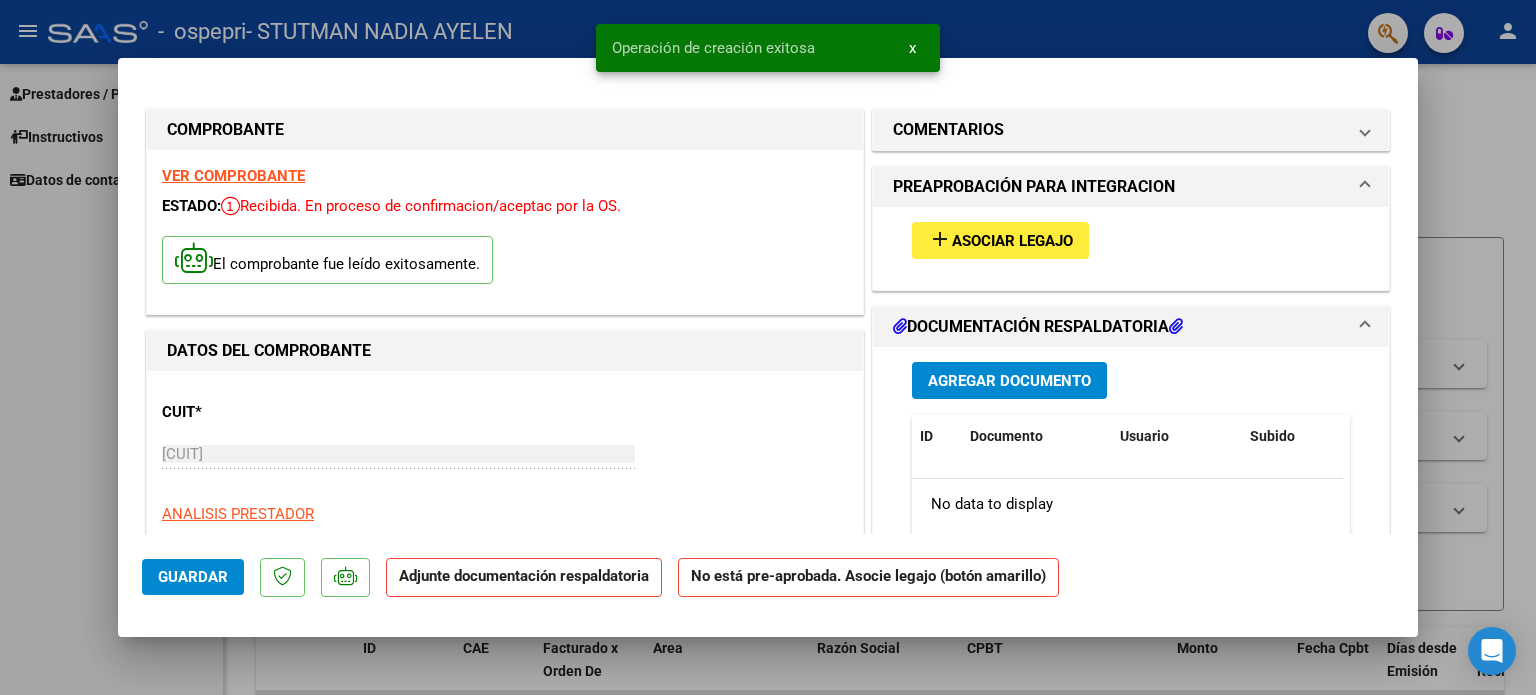 click on "Asociar Legajo" at bounding box center (1012, 241) 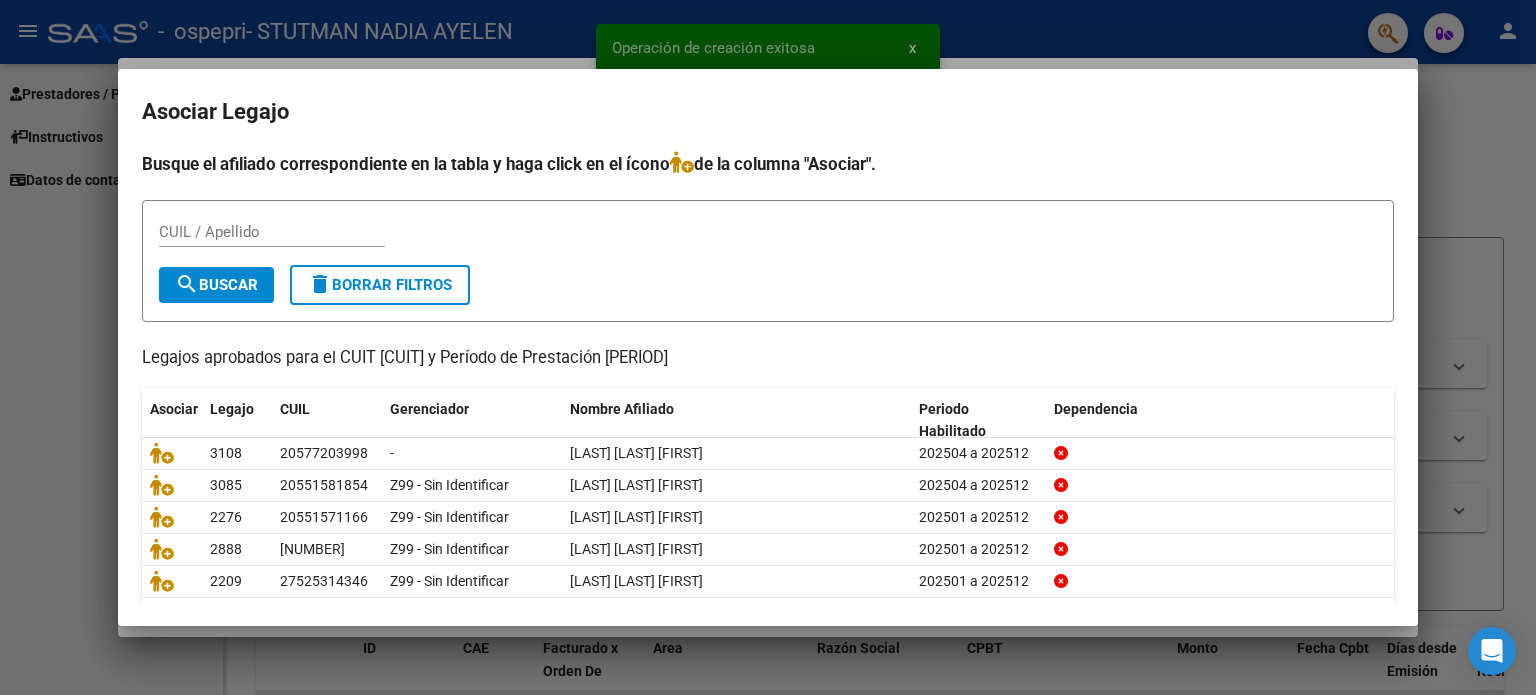 scroll, scrollTop: 67, scrollLeft: 0, axis: vertical 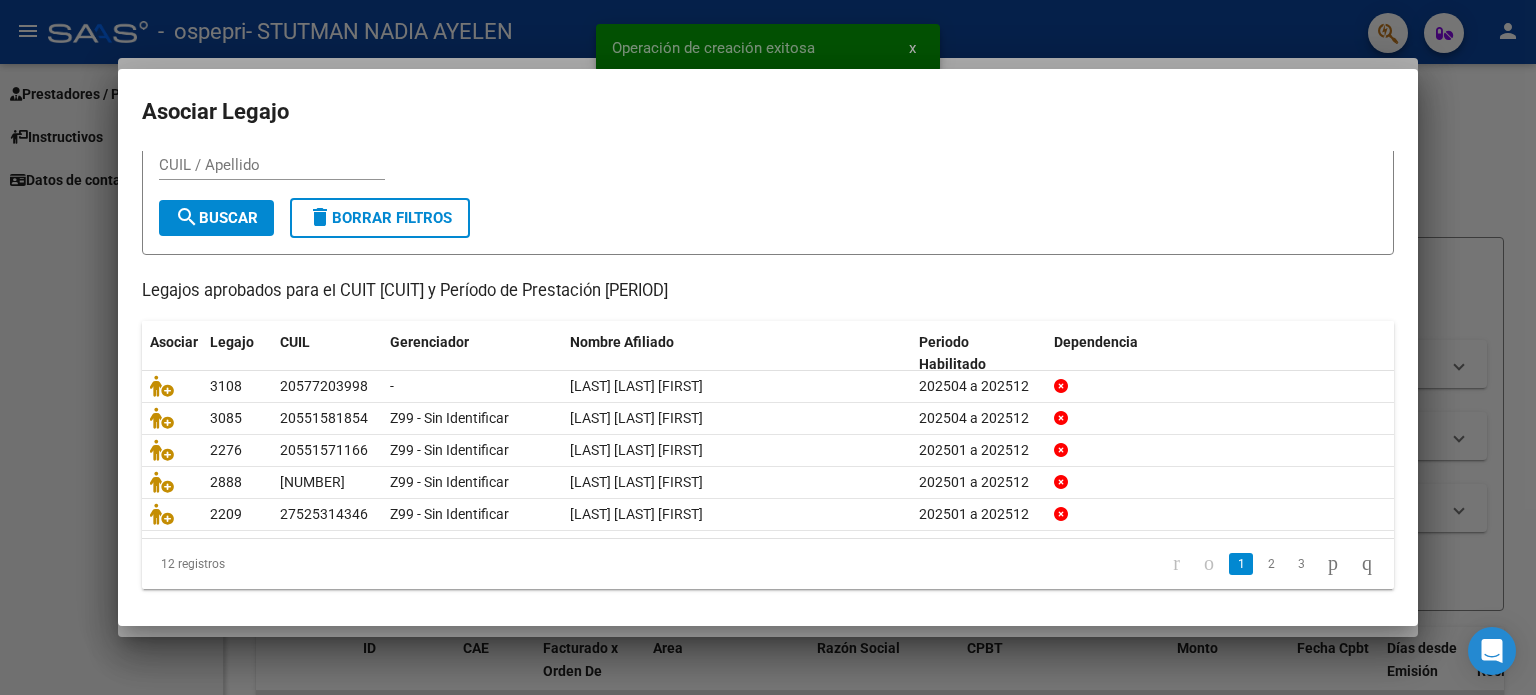 drag, startPoint x: 1417, startPoint y: 392, endPoint x: 1416, endPoint y: 508, distance: 116.00431 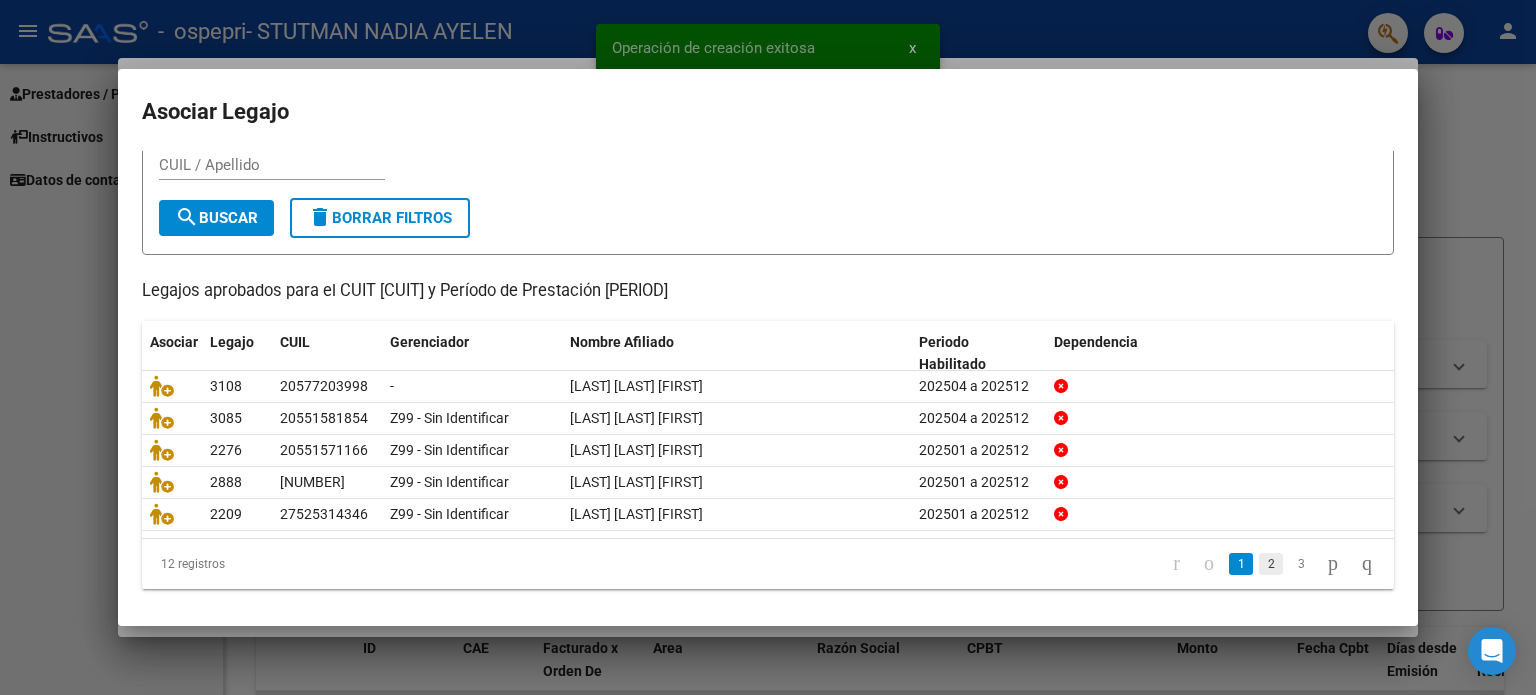 click on "2" 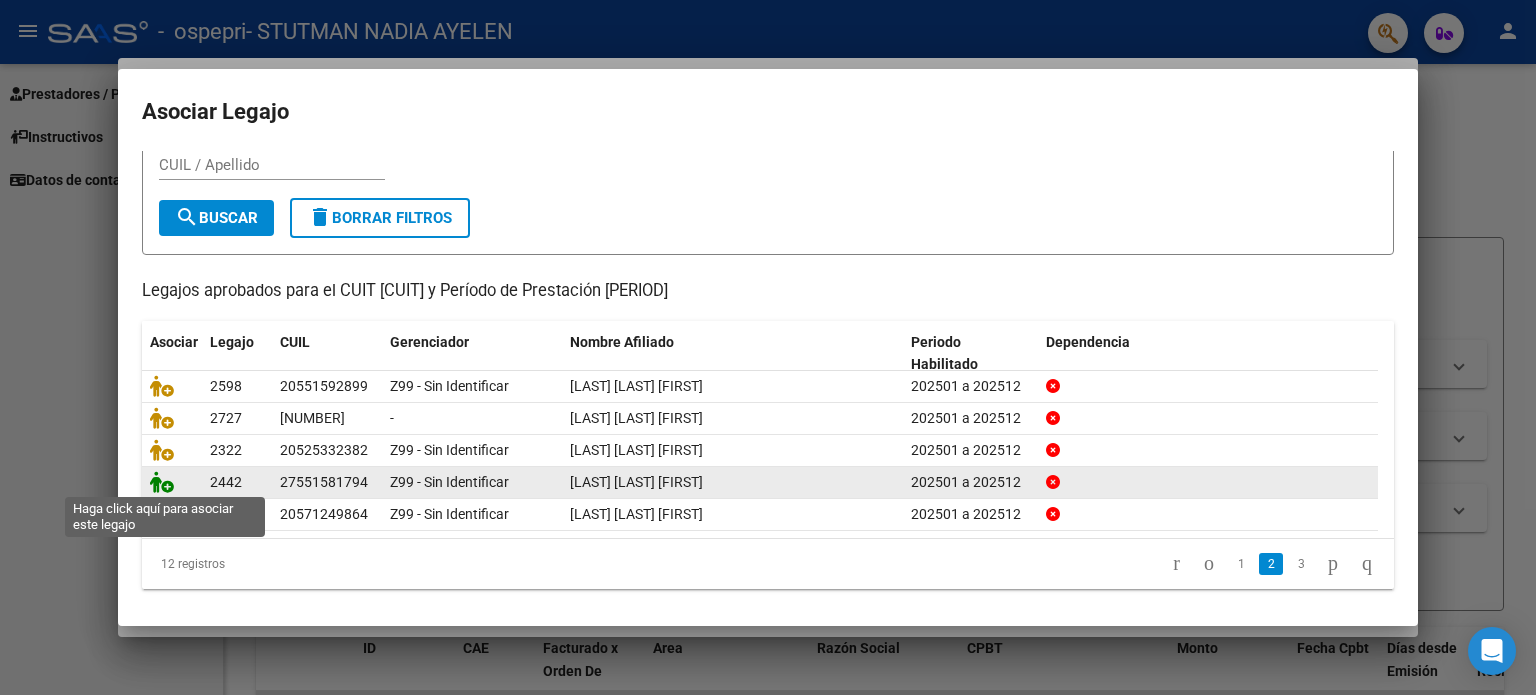 click 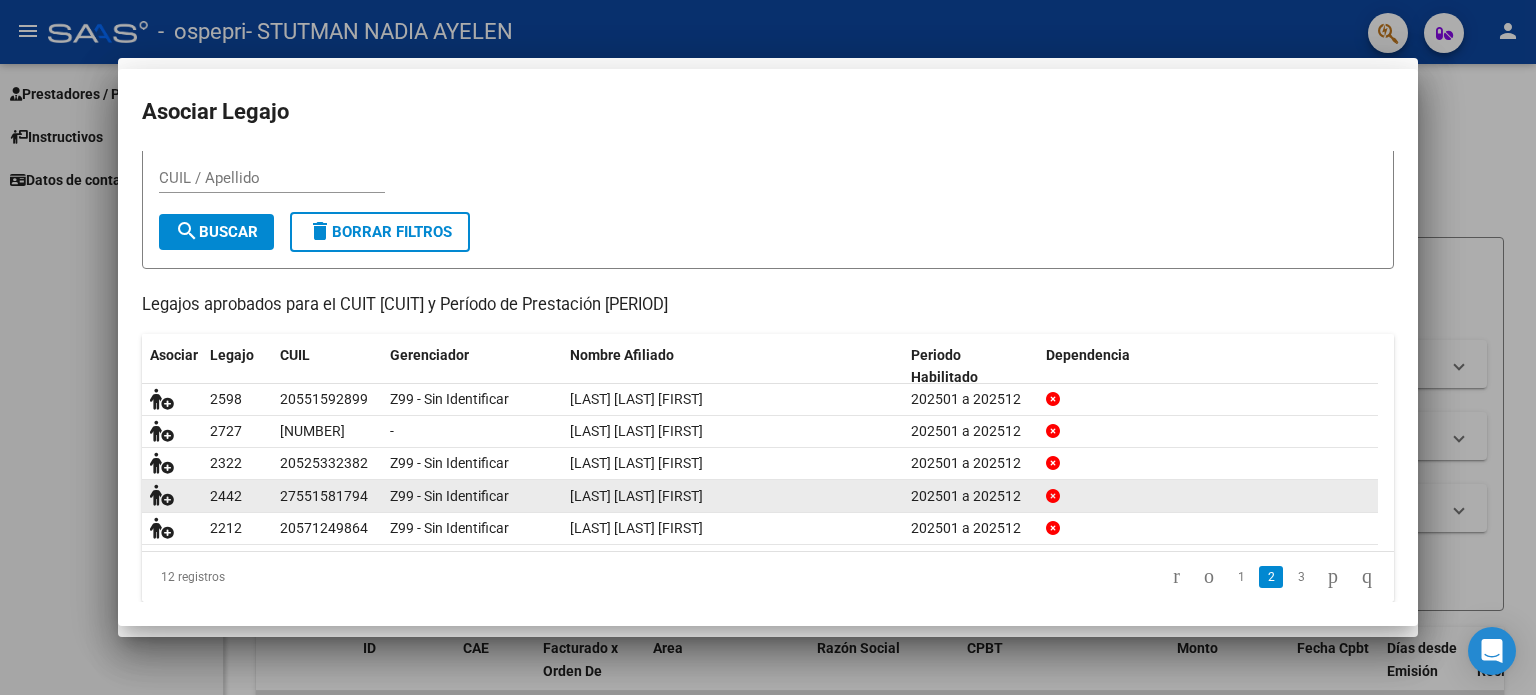 scroll, scrollTop: 0, scrollLeft: 0, axis: both 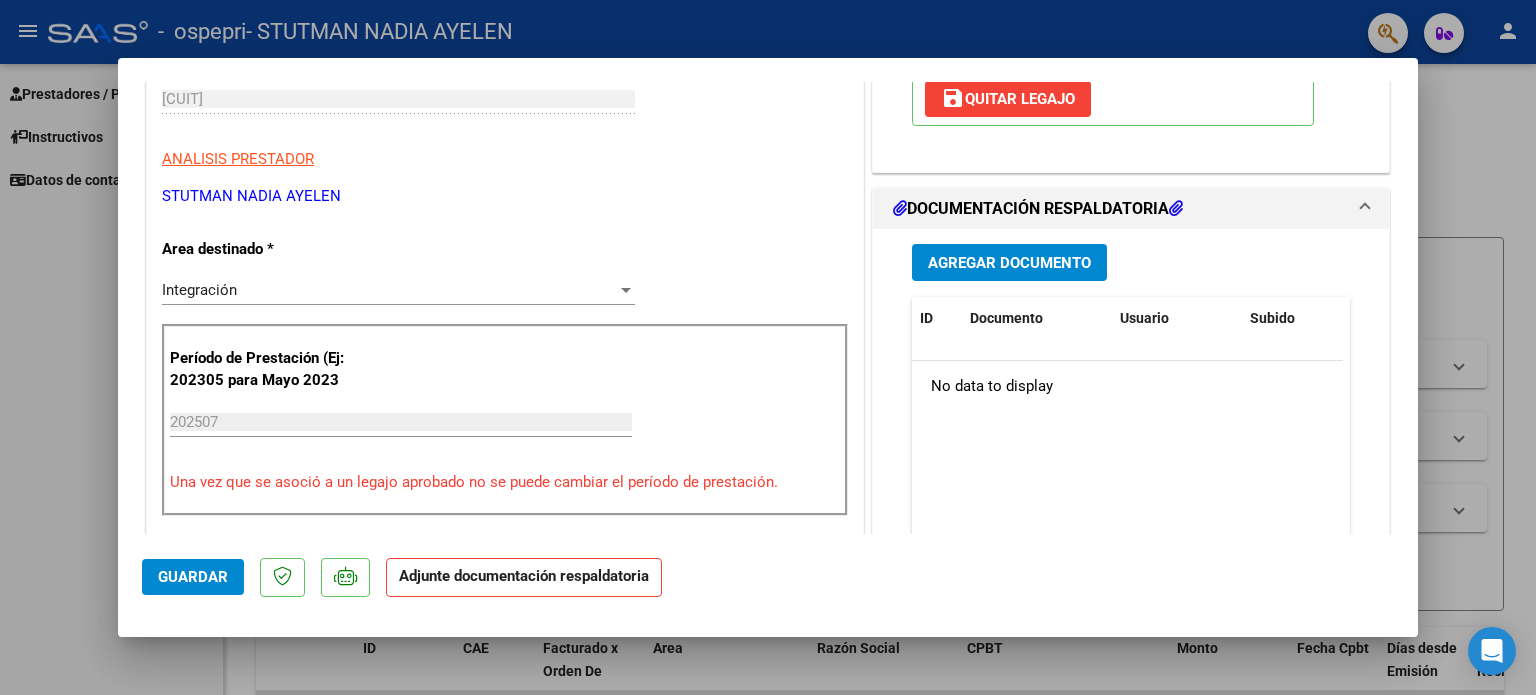 click on "Agregar Documento" at bounding box center [1009, 263] 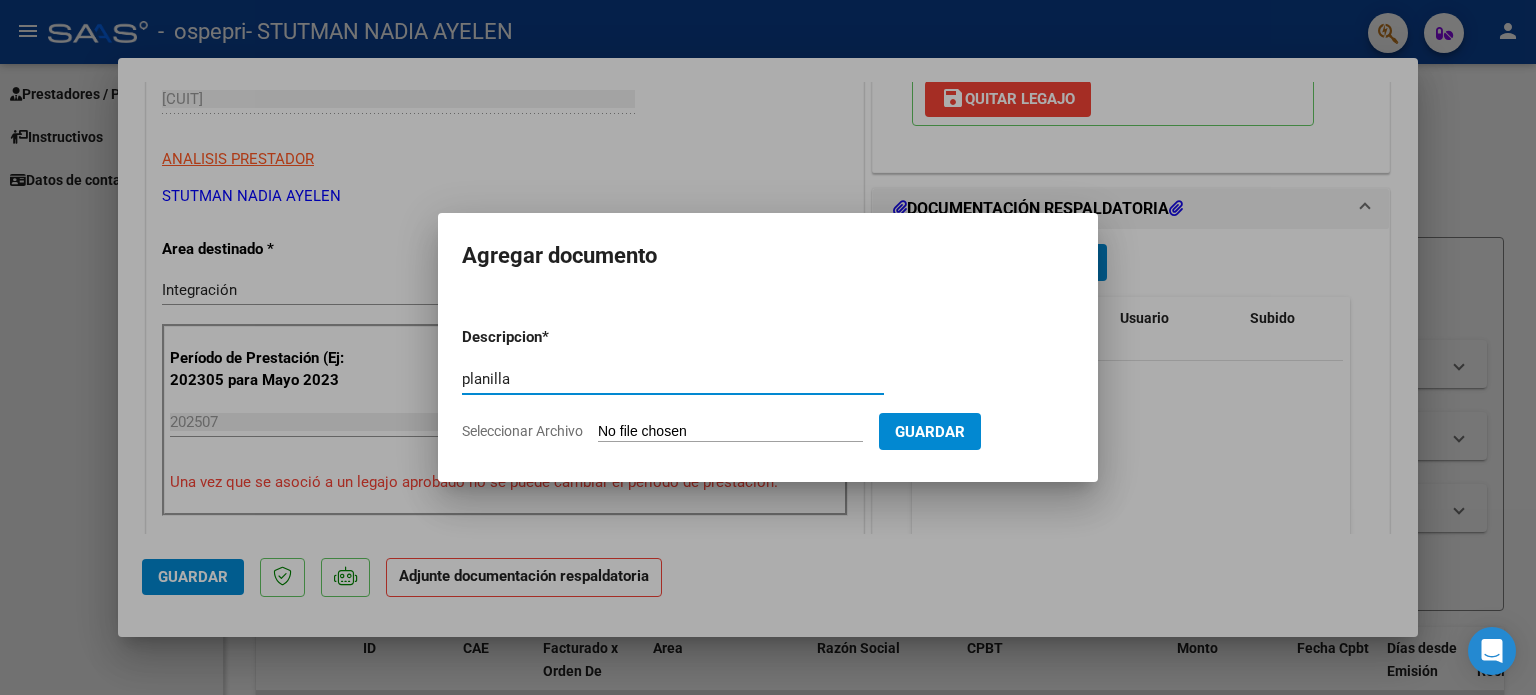 type on "planilla" 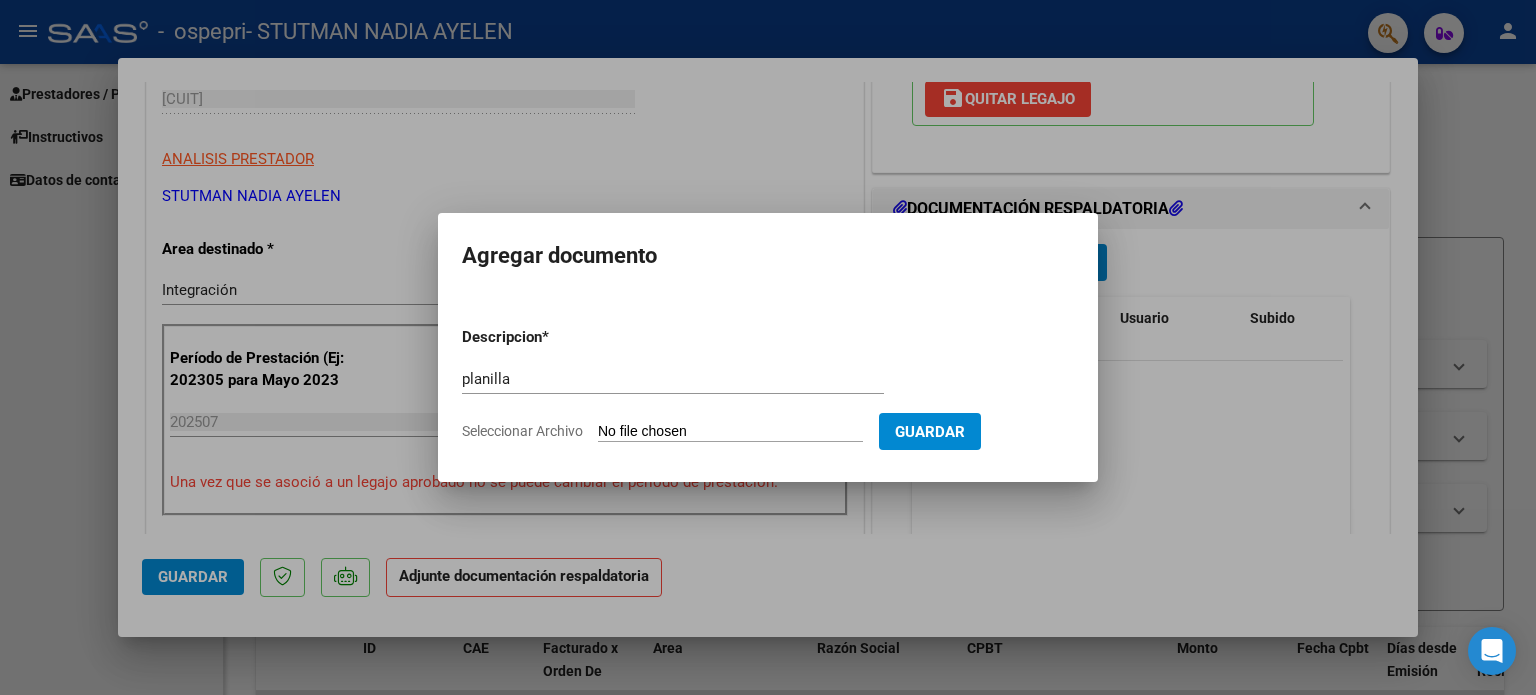 click on "Seleccionar Archivo" at bounding box center (730, 432) 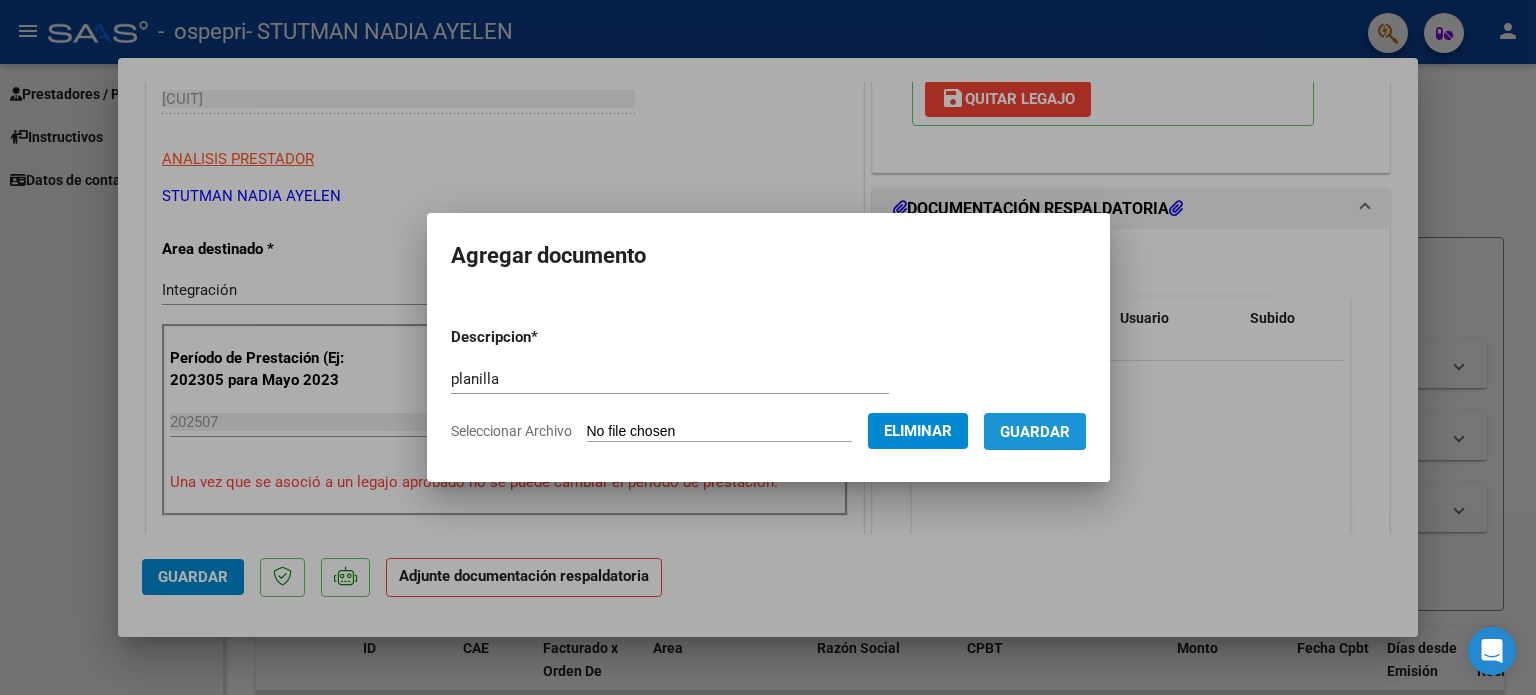 click on "Guardar" at bounding box center (1035, 432) 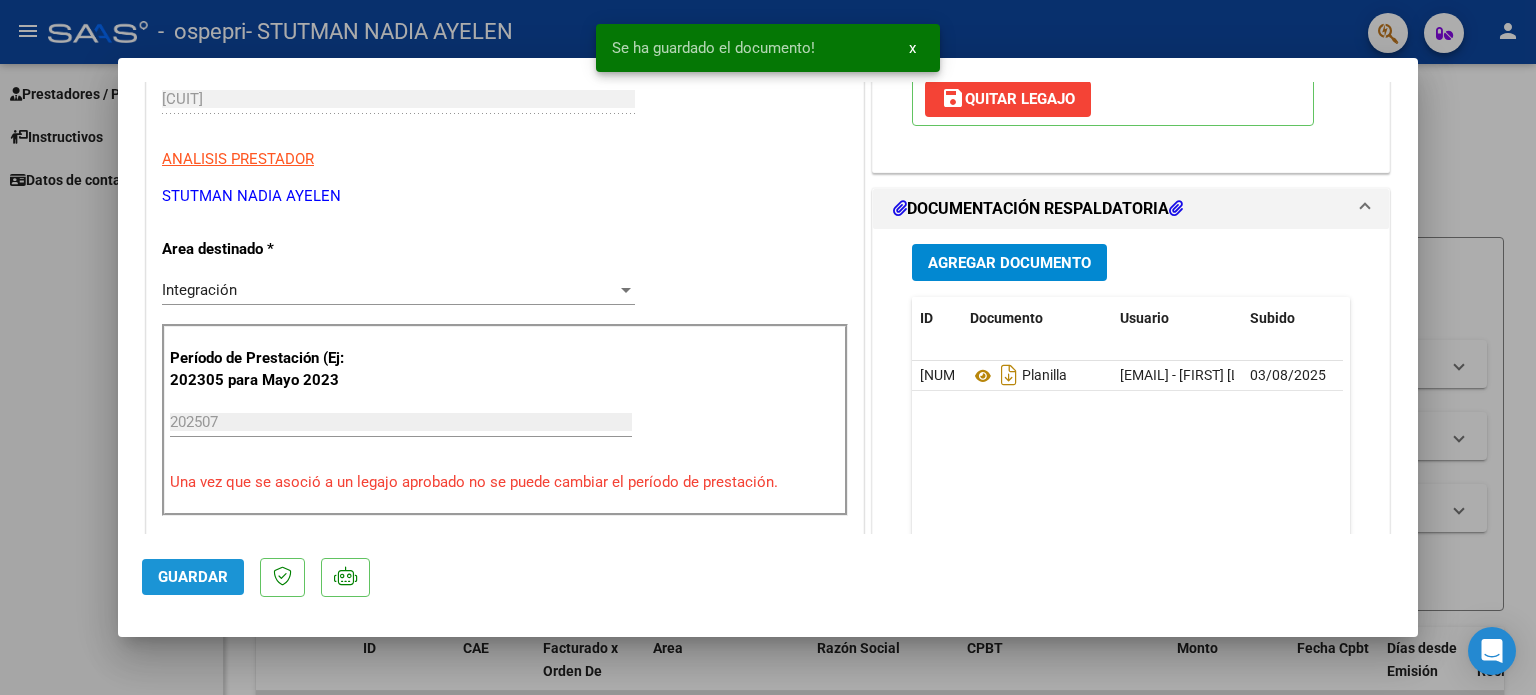 click on "Guardar" 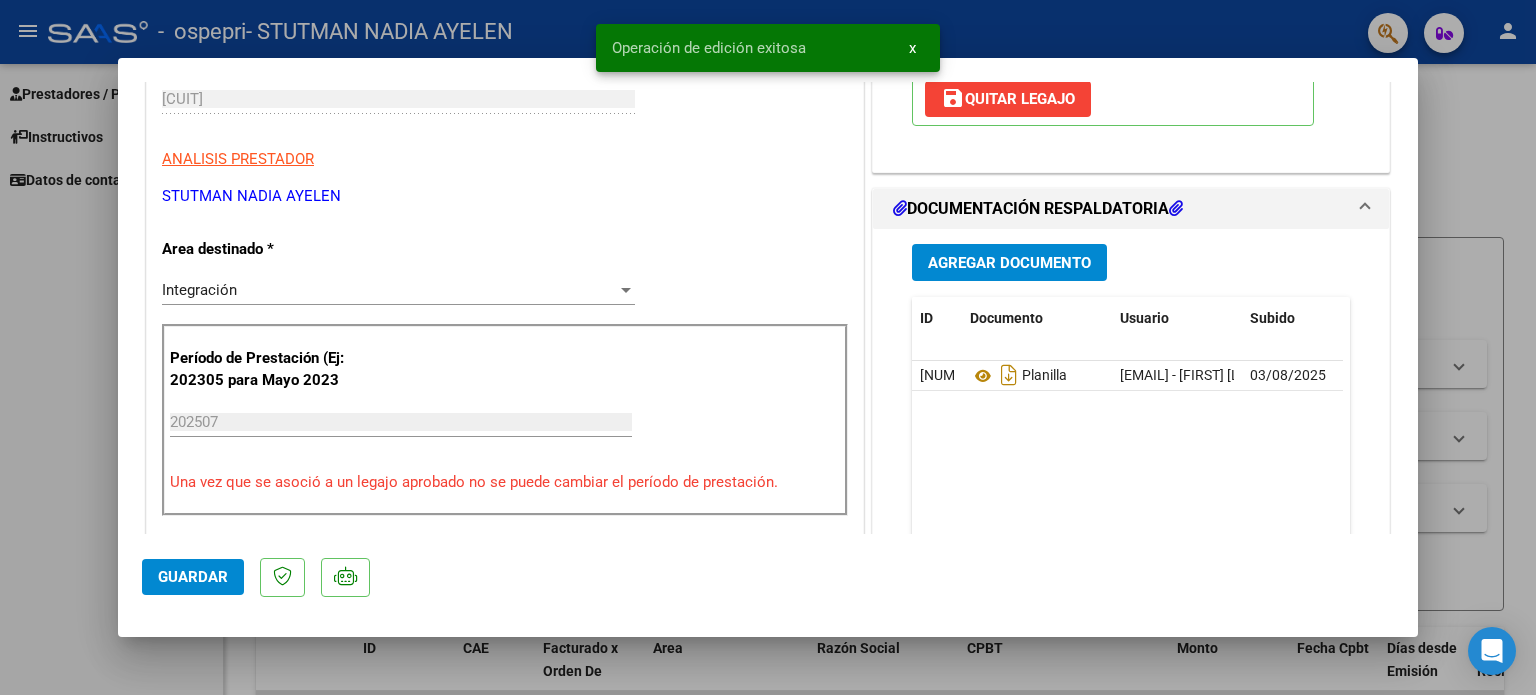 click at bounding box center [768, 347] 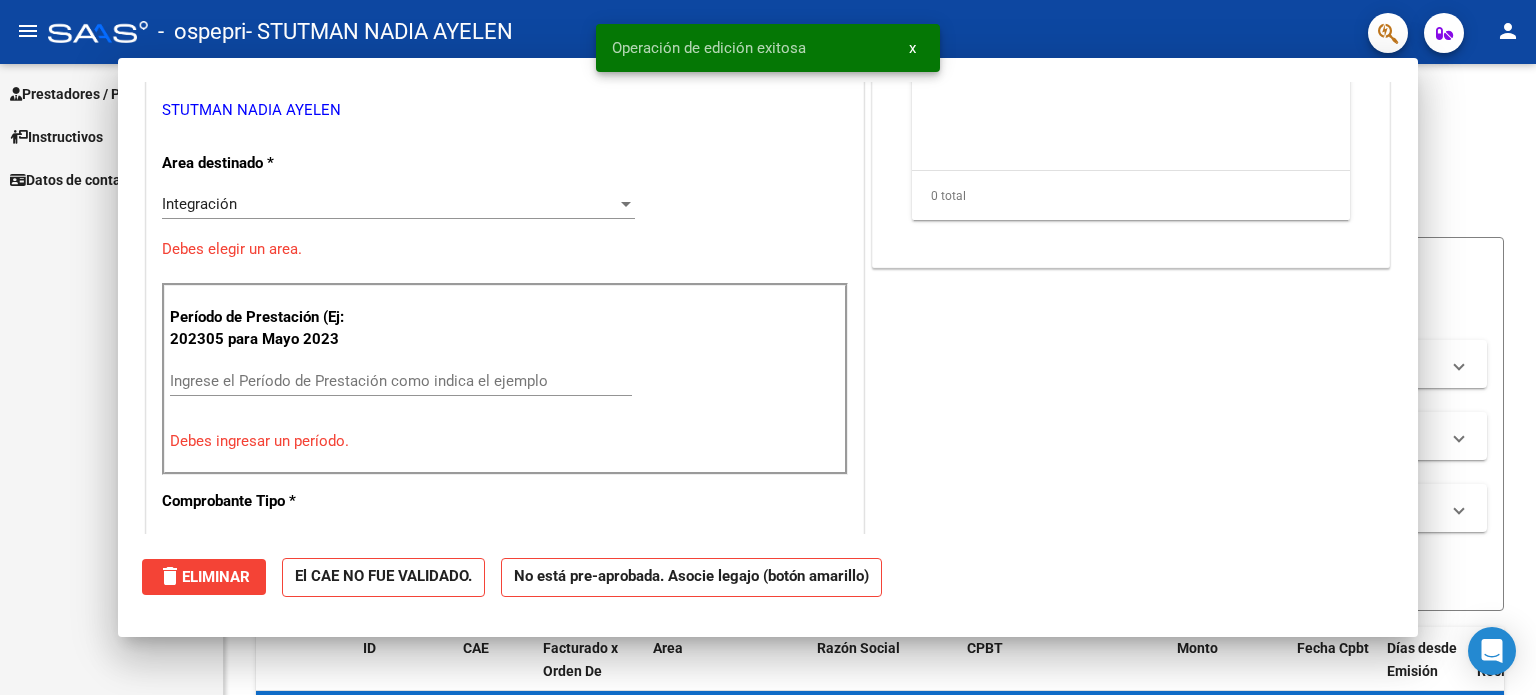 scroll, scrollTop: 294, scrollLeft: 0, axis: vertical 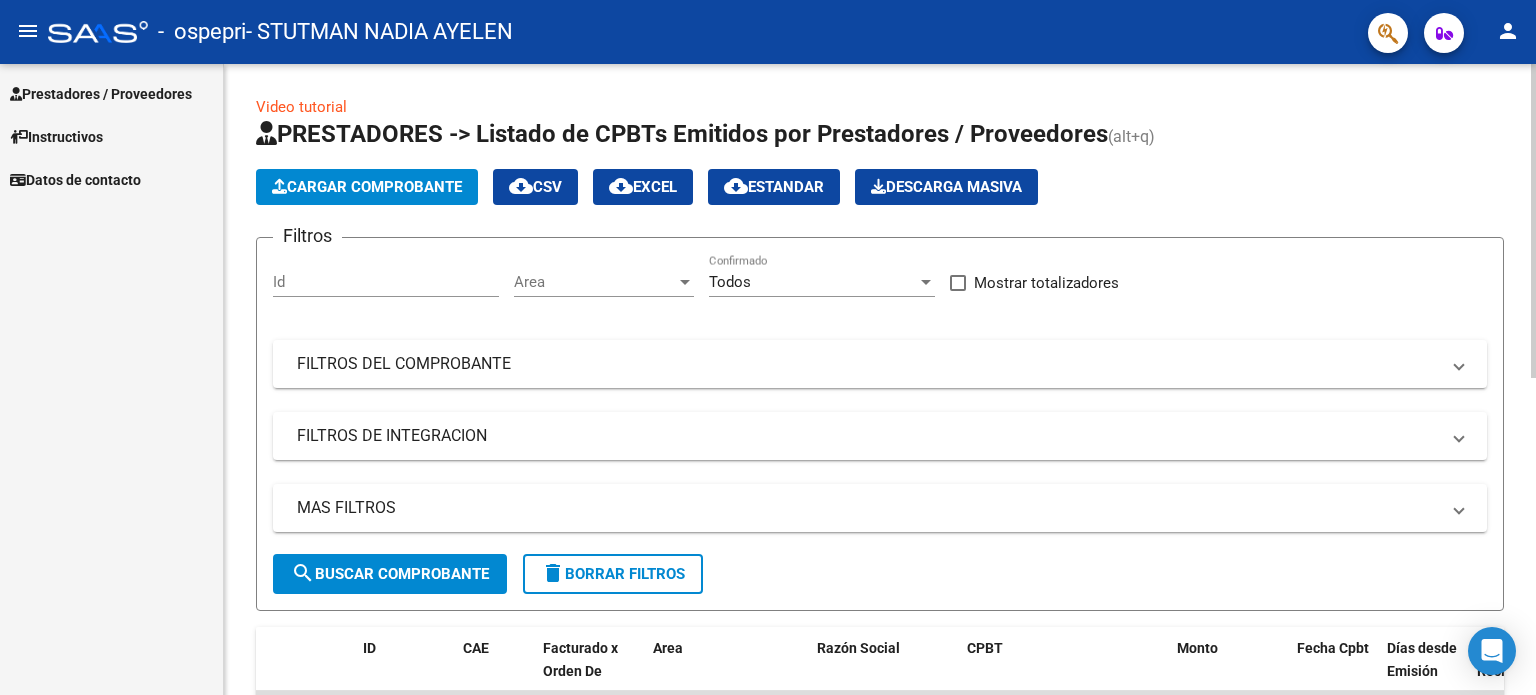click on "Cargar Comprobante" 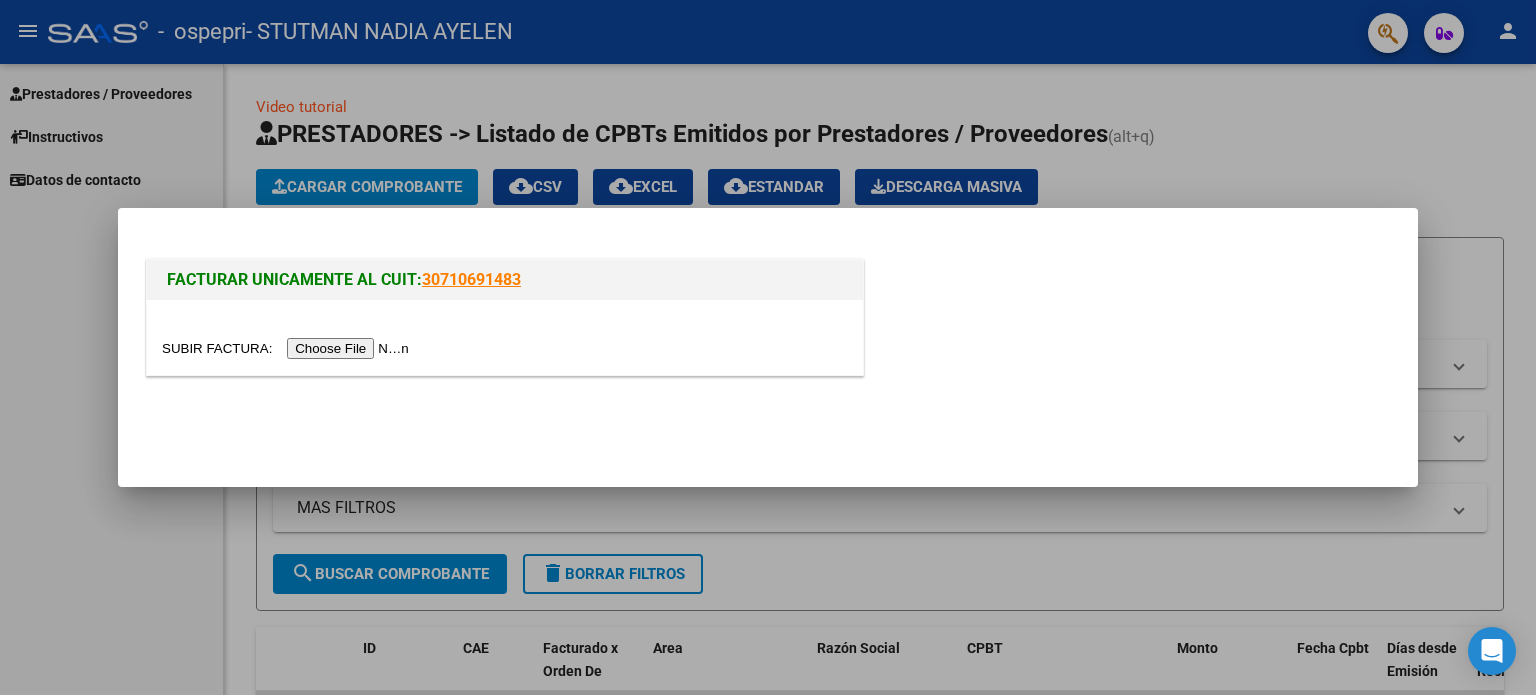 click at bounding box center [288, 348] 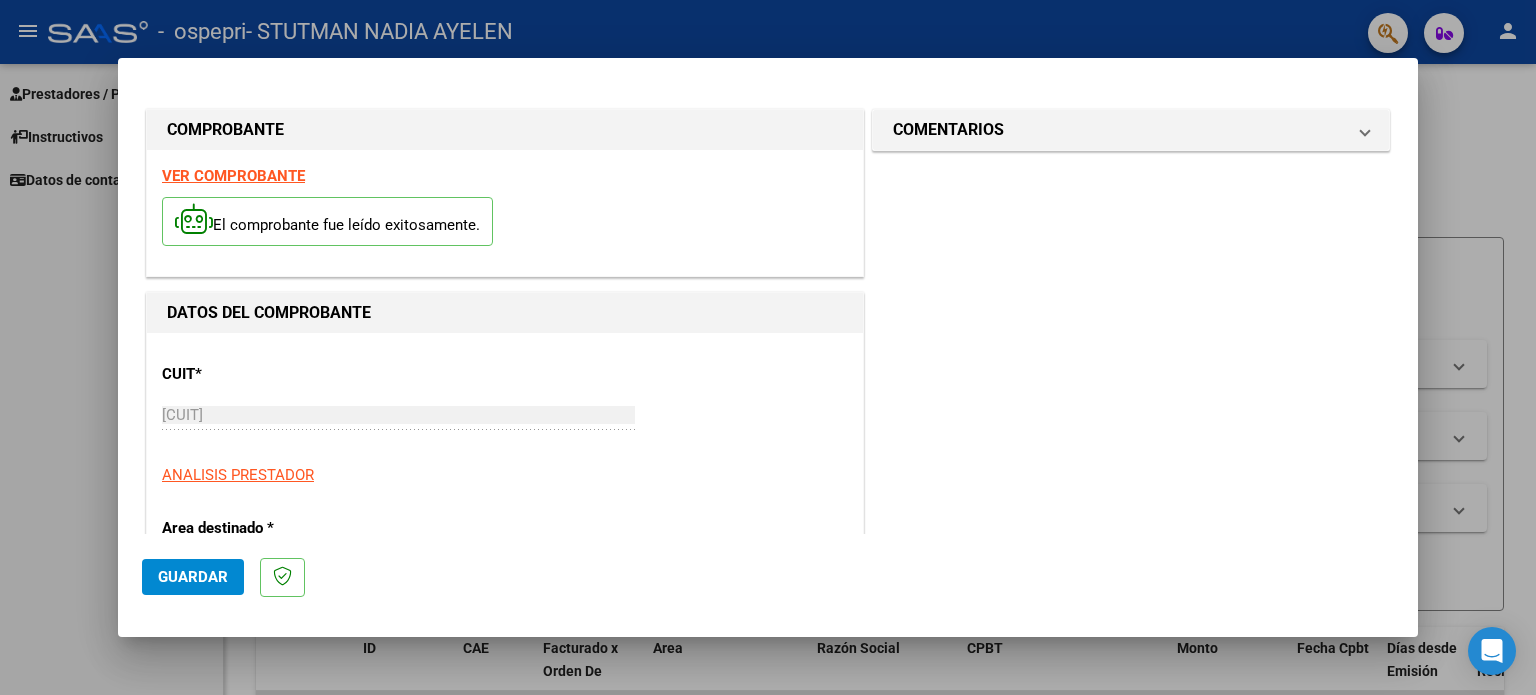 click on "COMENTARIOS Comentarios del Prestador / Gerenciador:" at bounding box center [1131, 955] 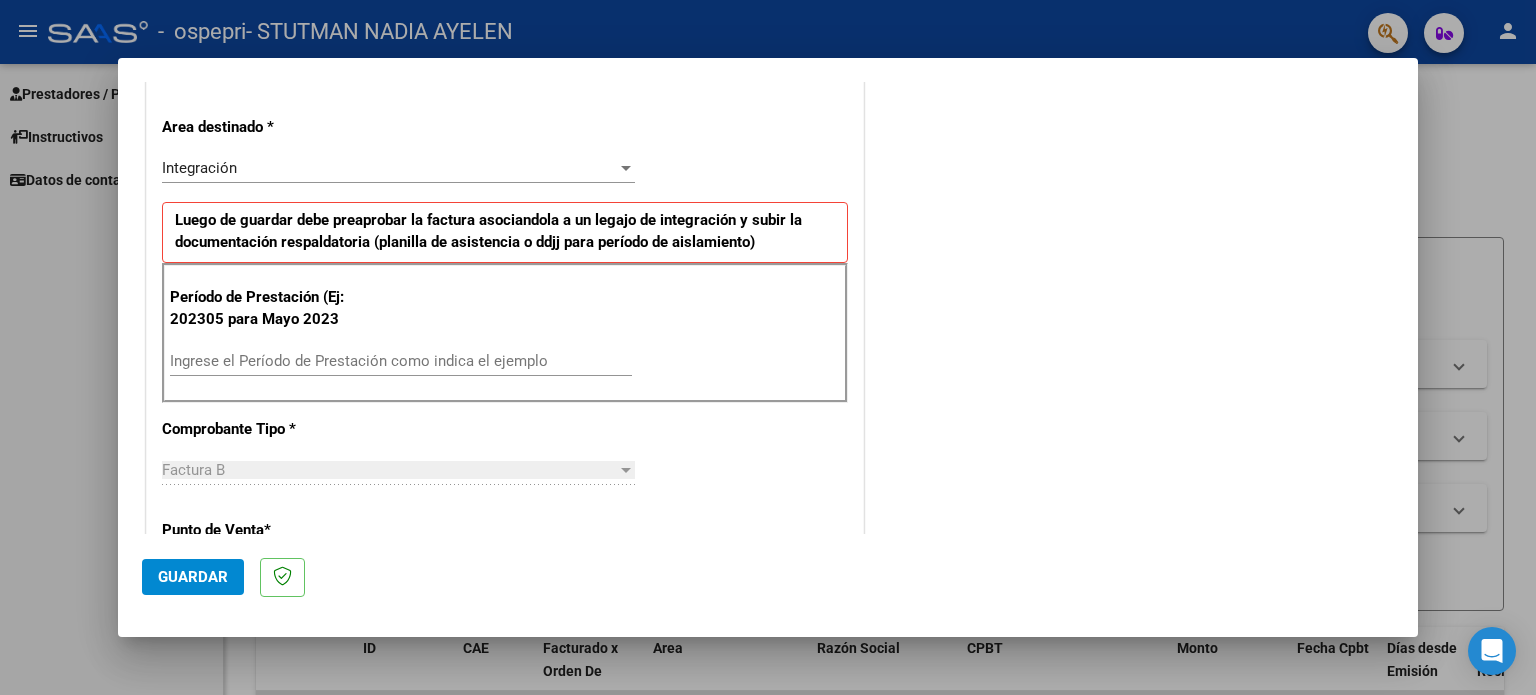 scroll, scrollTop: 434, scrollLeft: 0, axis: vertical 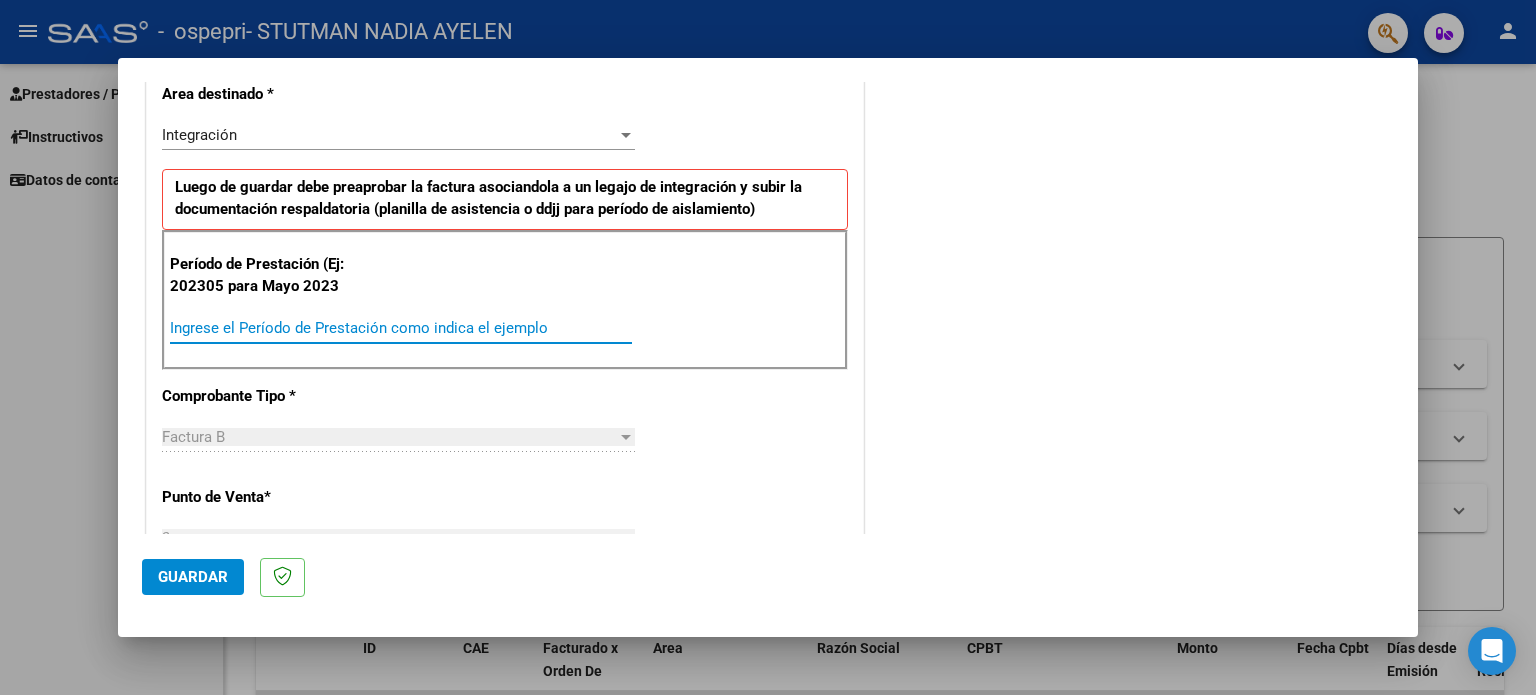 click on "Ingrese el Período de Prestación como indica el ejemplo" at bounding box center (401, 328) 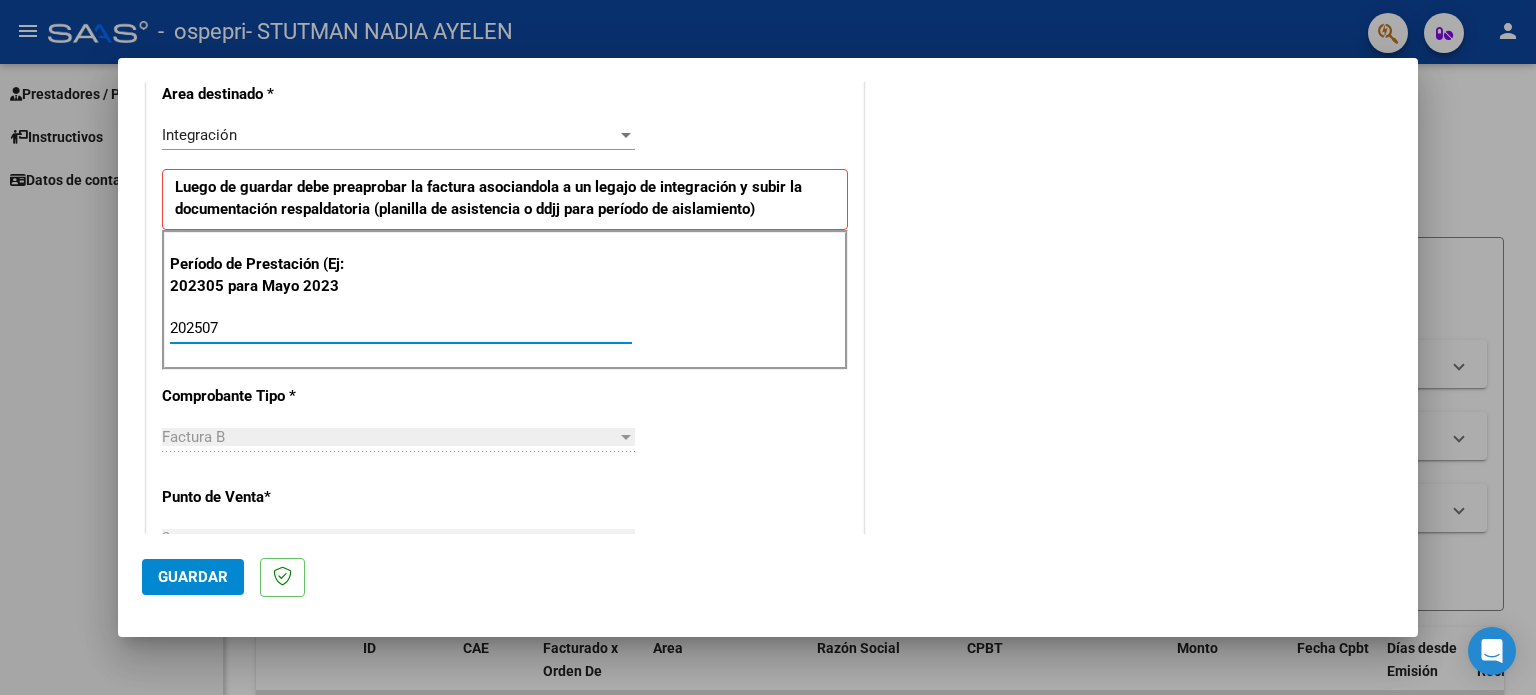 type on "202507" 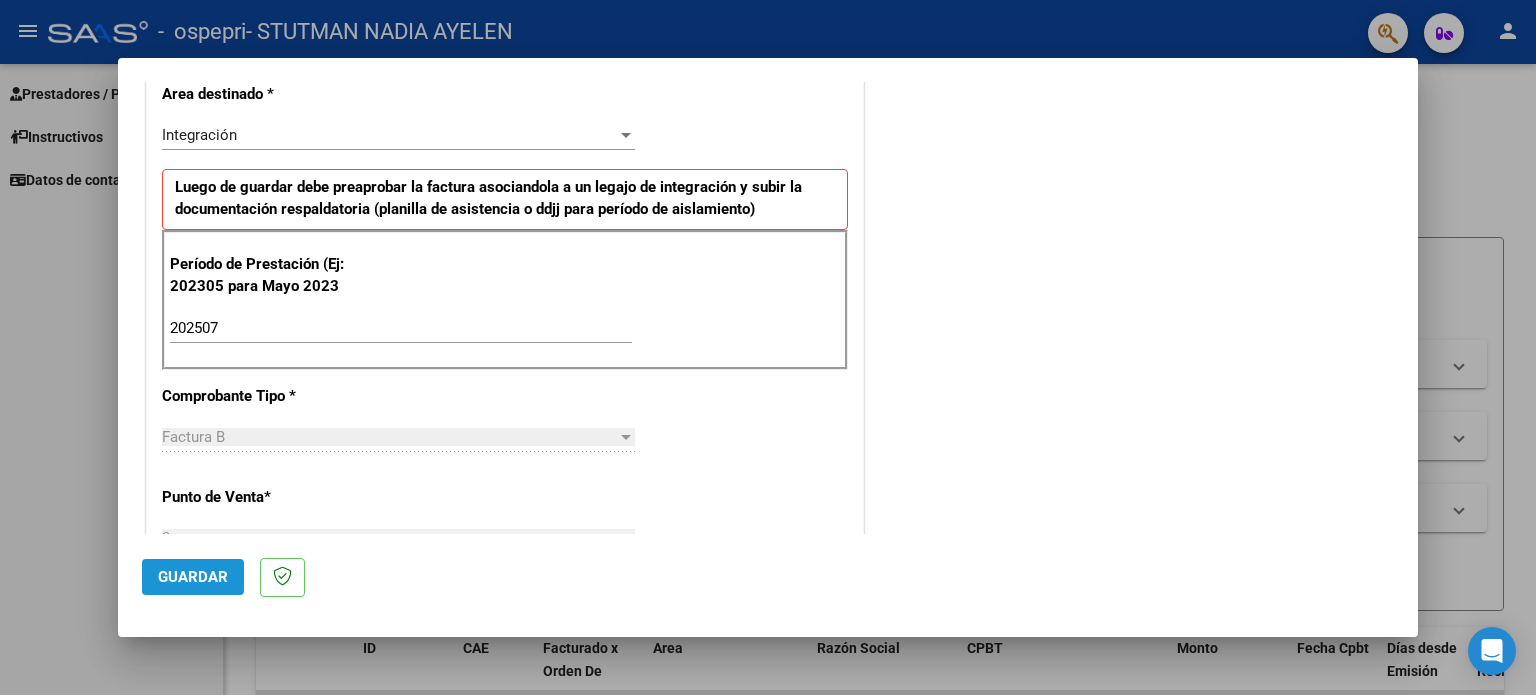 click on "Guardar" 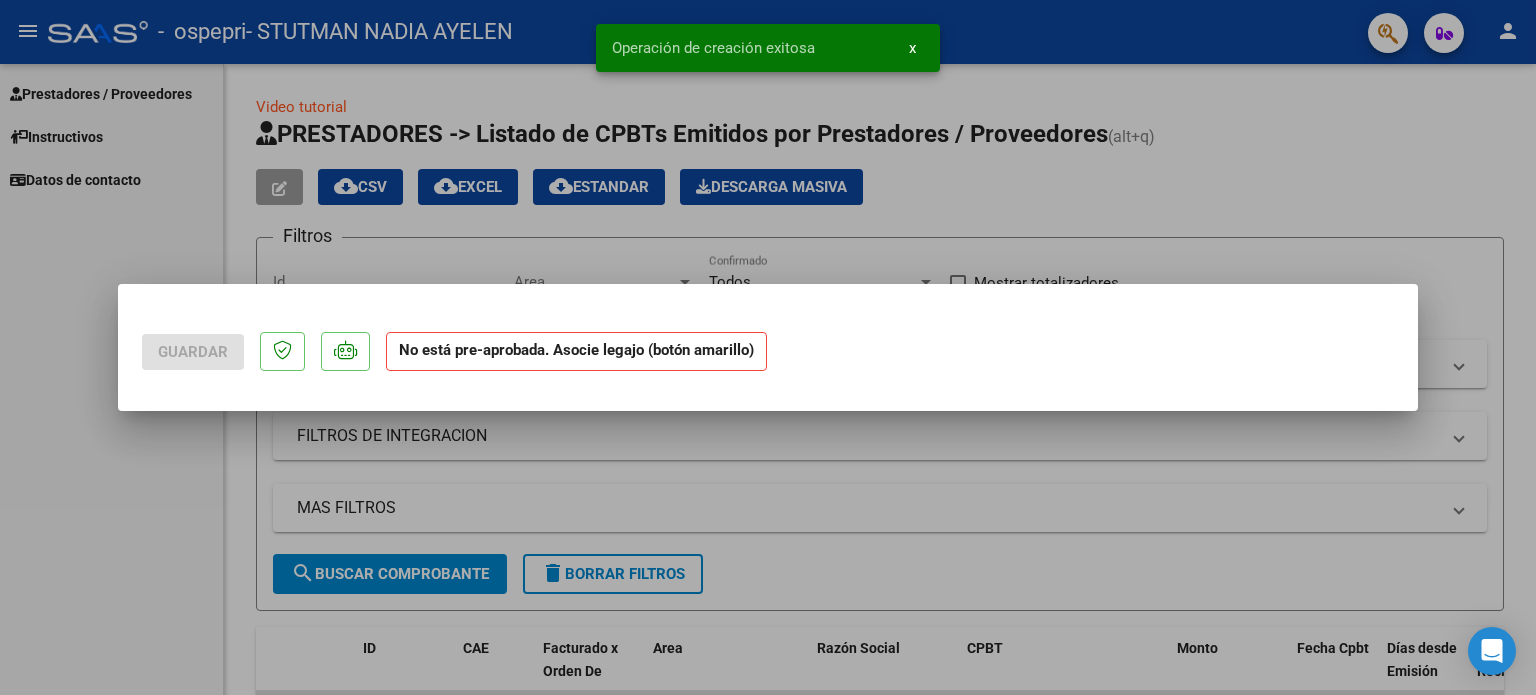 scroll, scrollTop: 0, scrollLeft: 0, axis: both 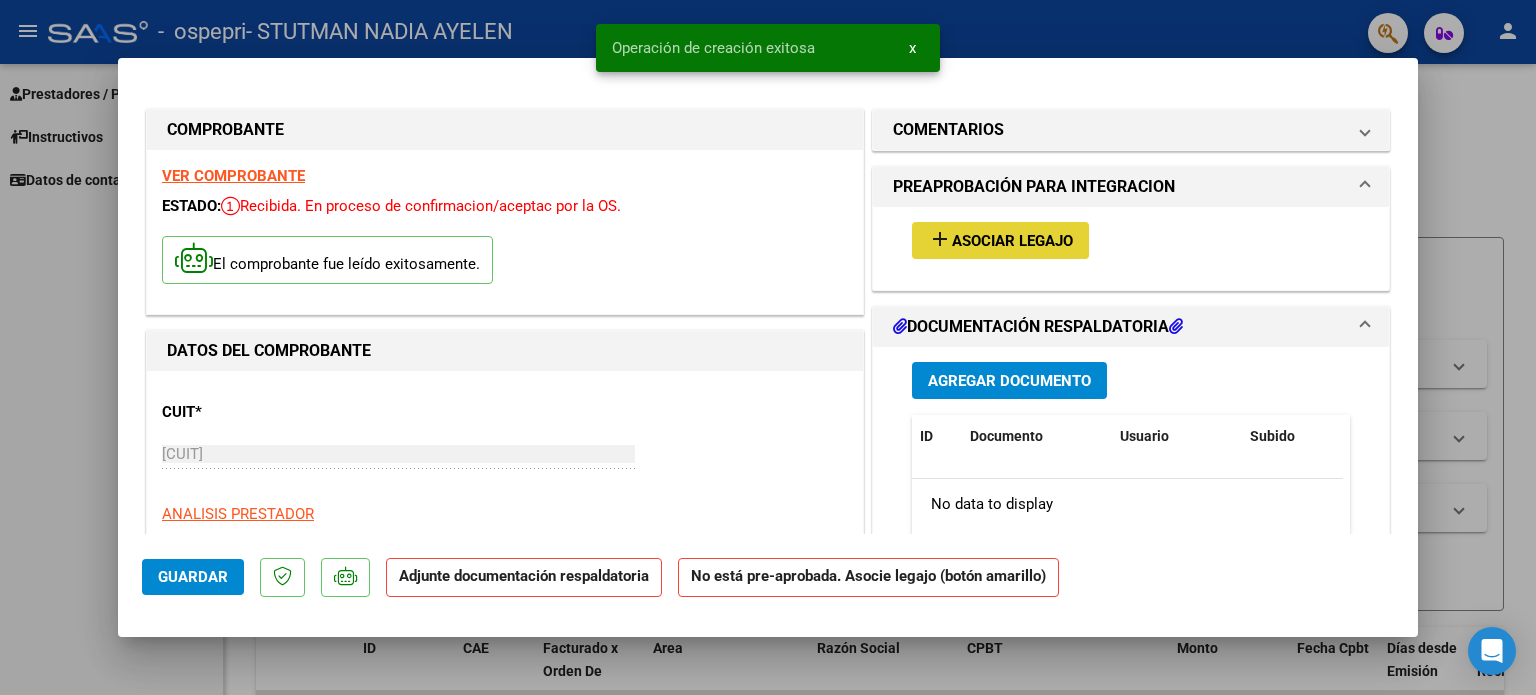 click on "add Asociar Legajo" at bounding box center (1000, 240) 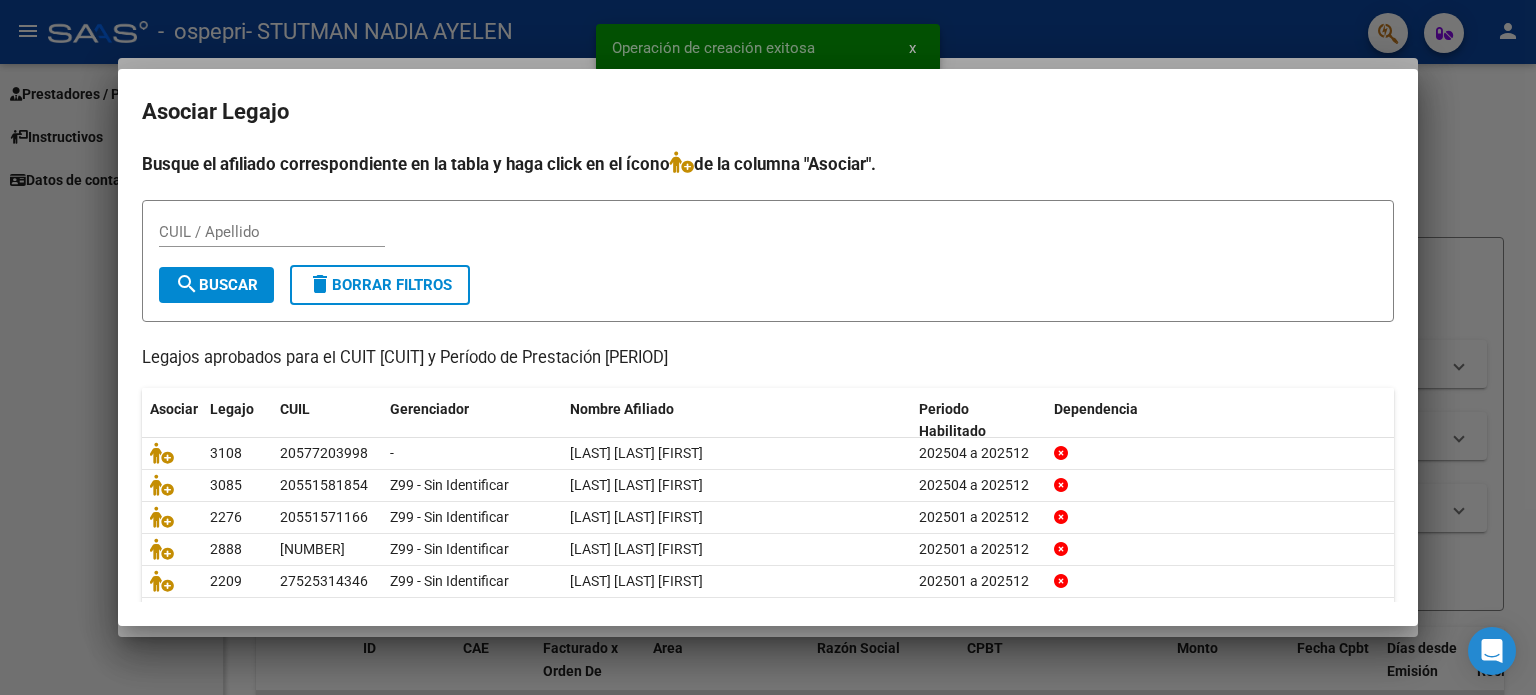 scroll, scrollTop: 67, scrollLeft: 0, axis: vertical 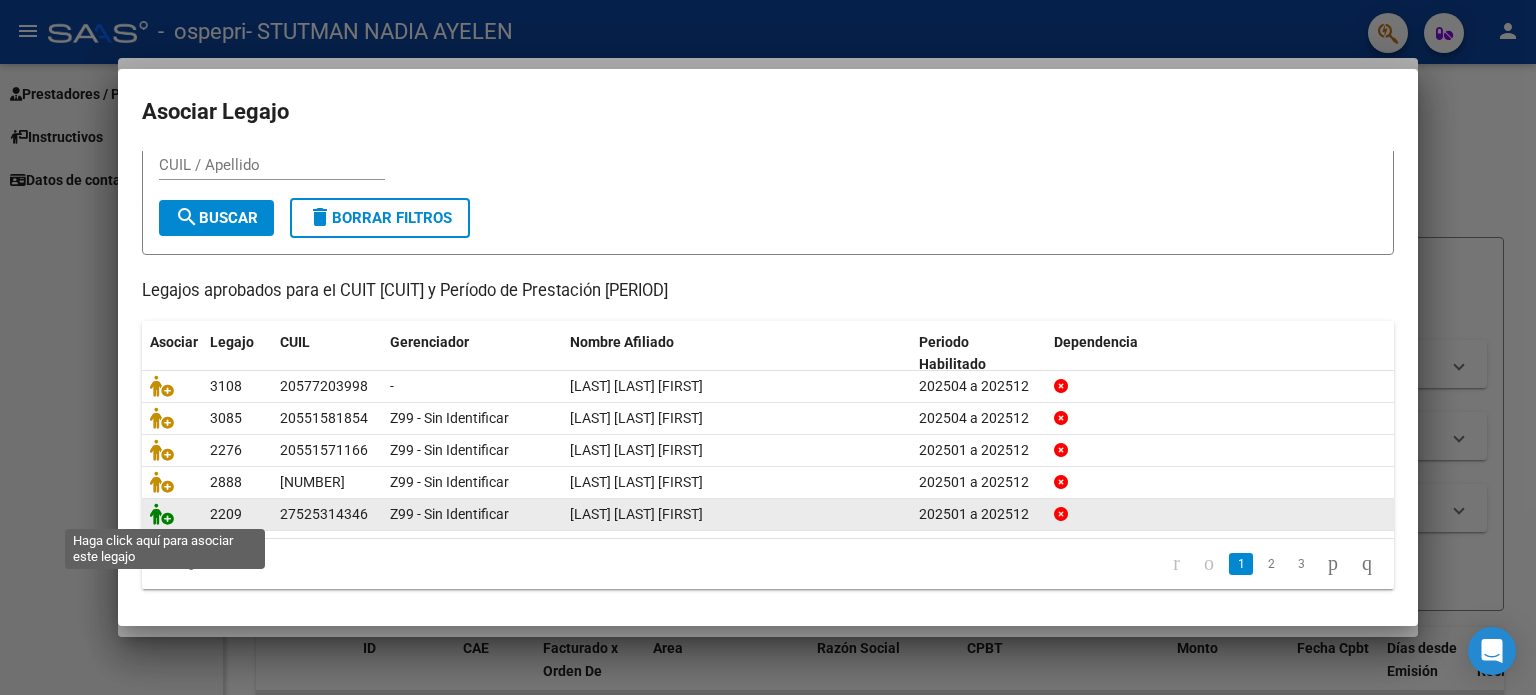 click 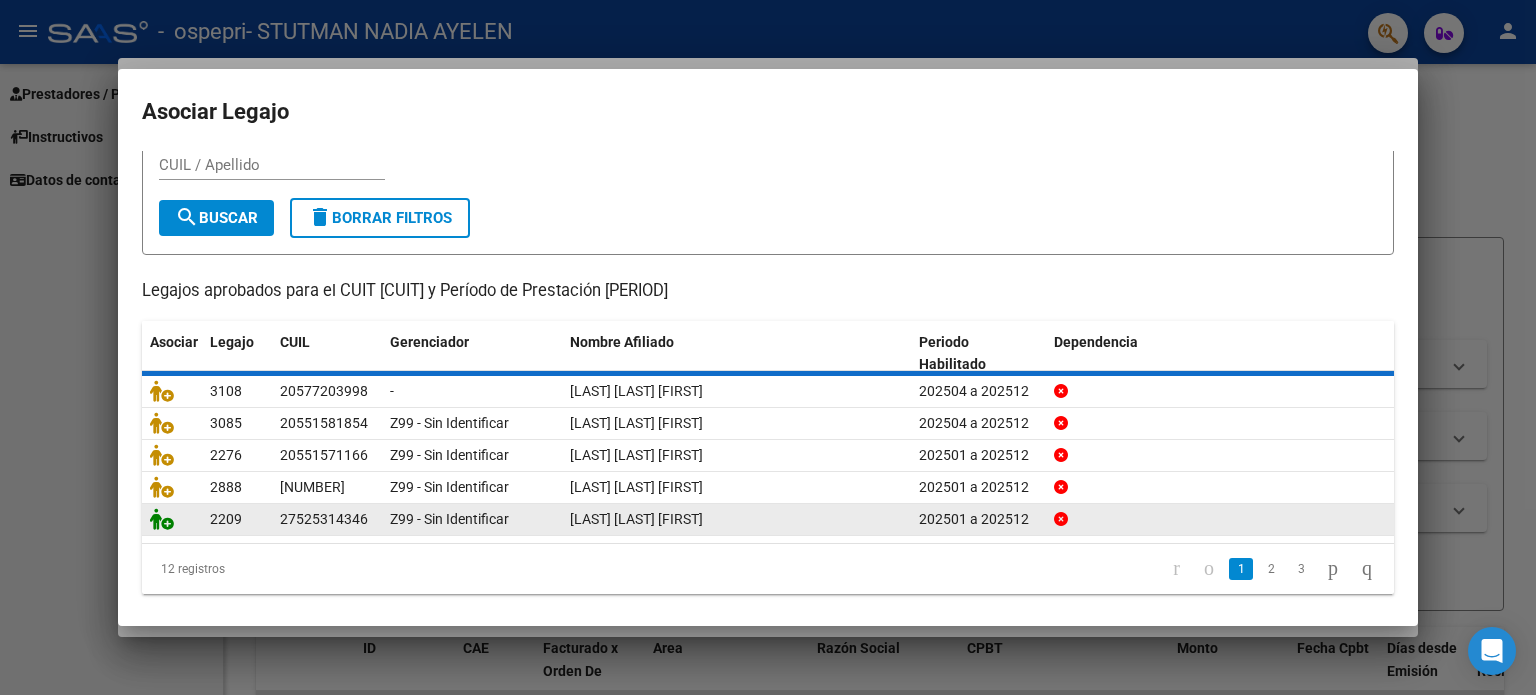 scroll, scrollTop: 0, scrollLeft: 0, axis: both 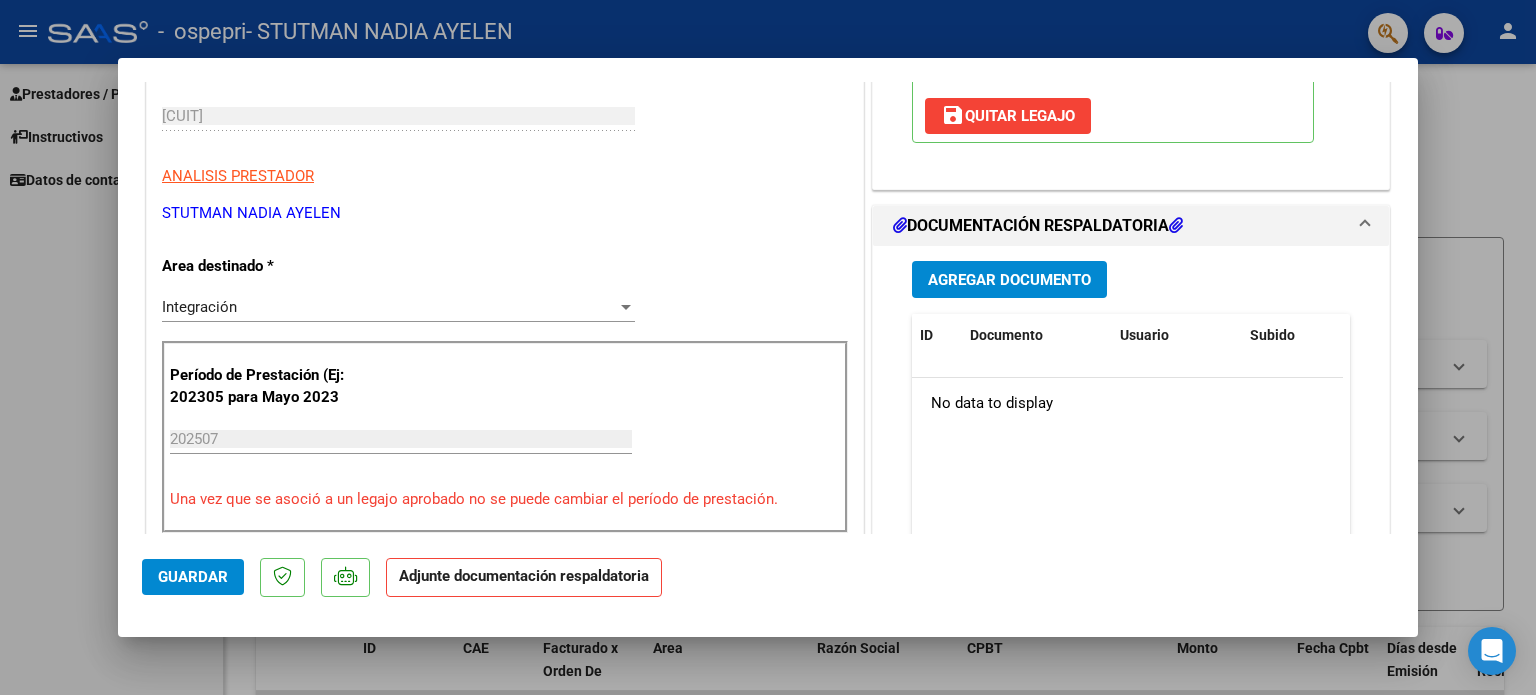 click on "Agregar Documento" at bounding box center (1009, 279) 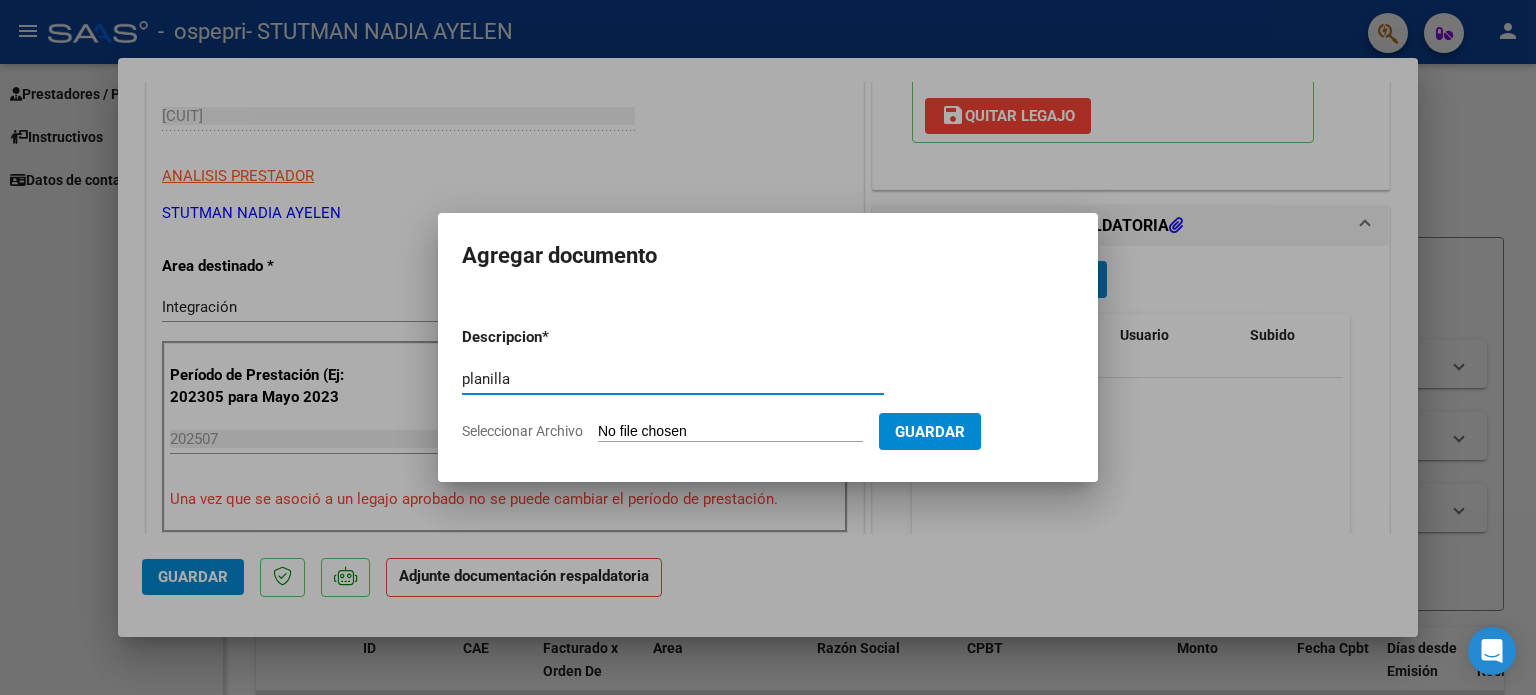 type on "planilla" 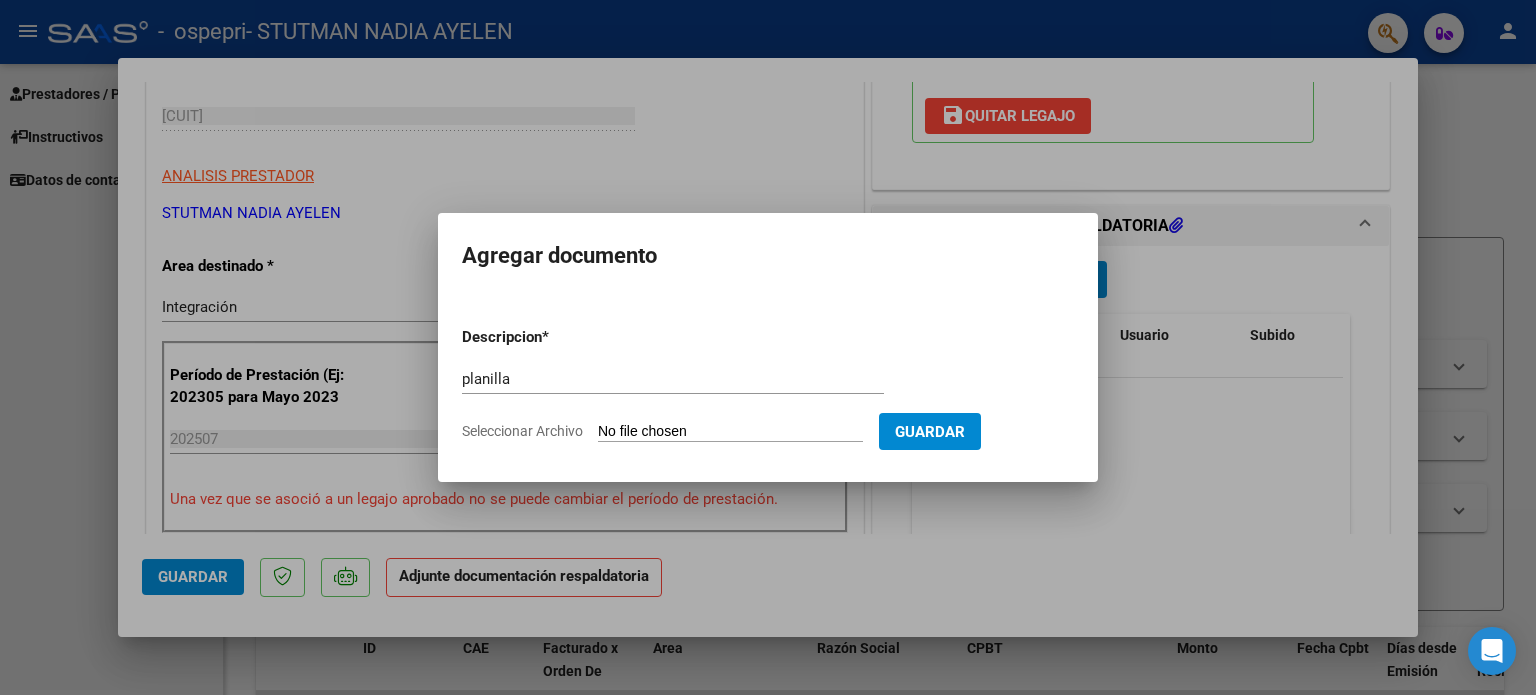 click on "Seleccionar Archivo" at bounding box center [730, 432] 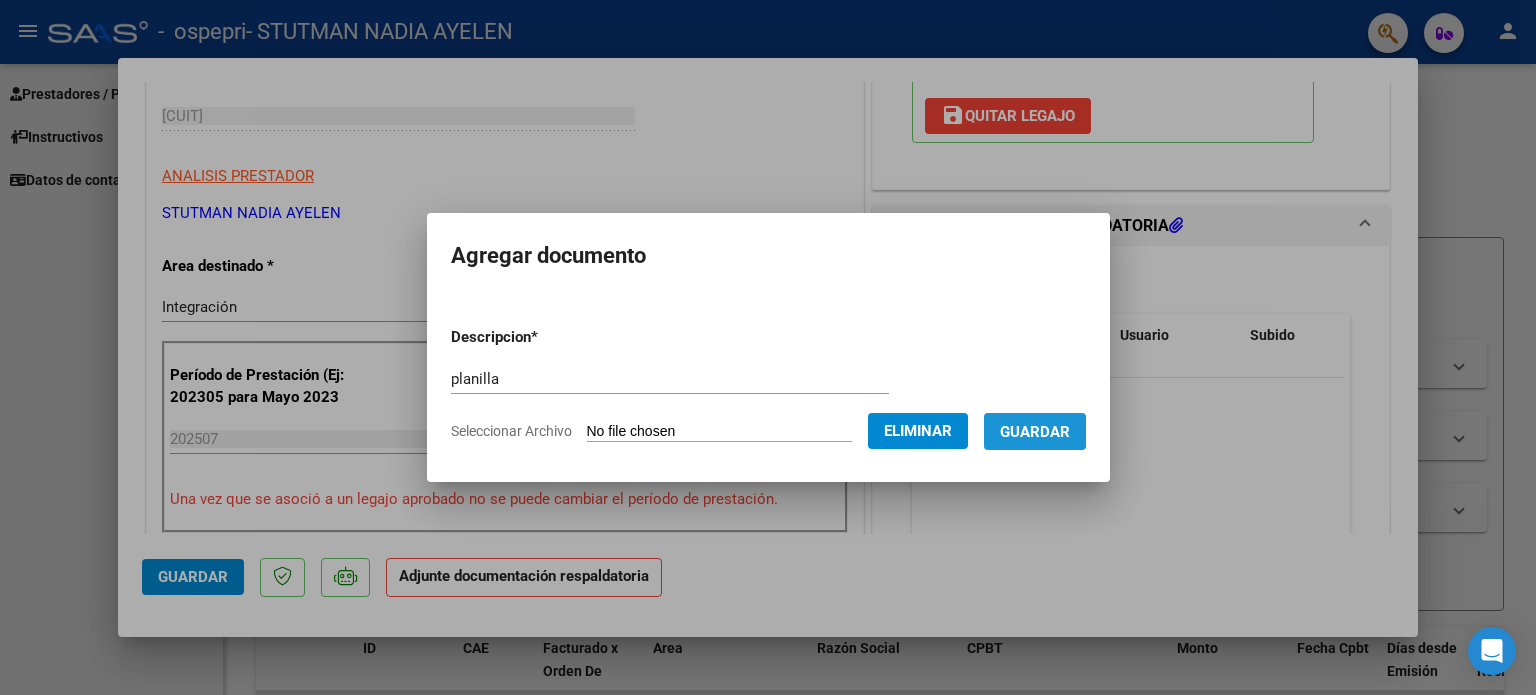 click on "Guardar" at bounding box center [1035, 432] 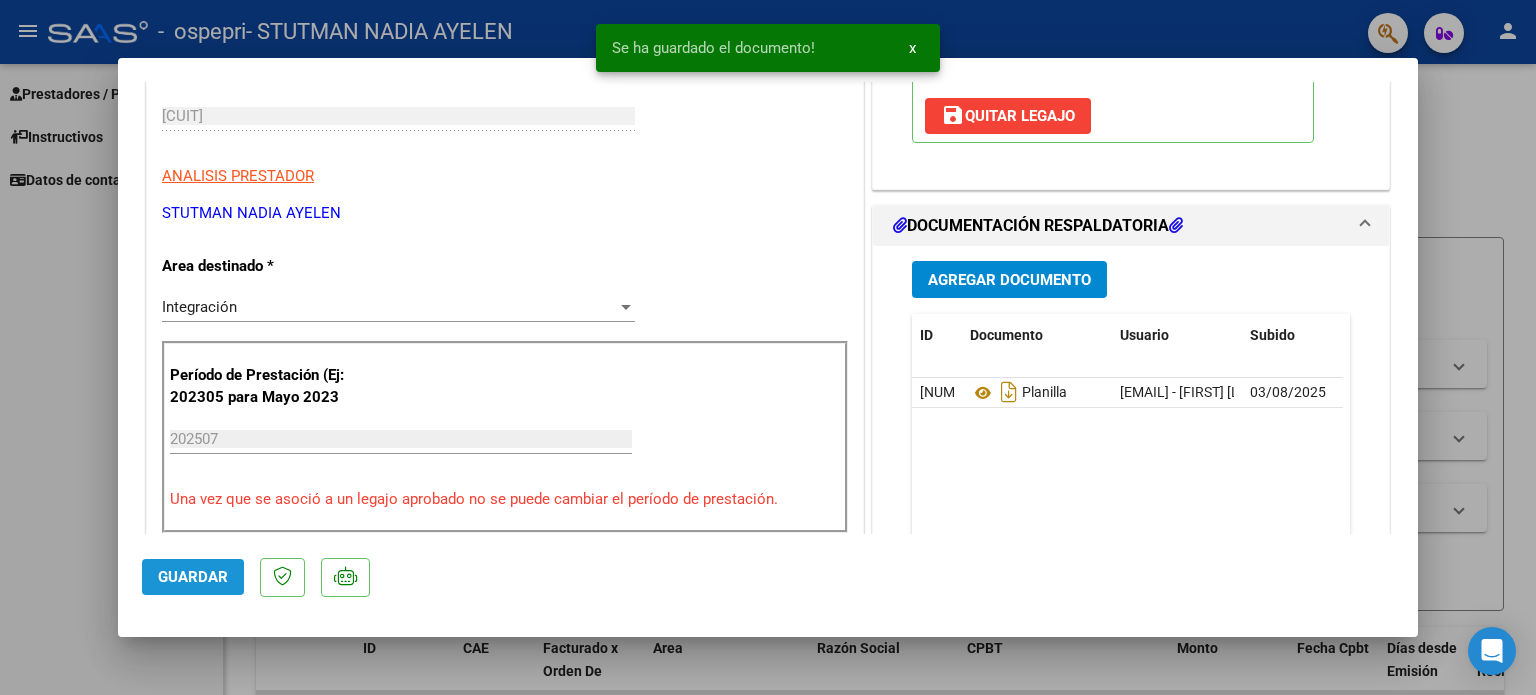 click on "Guardar" 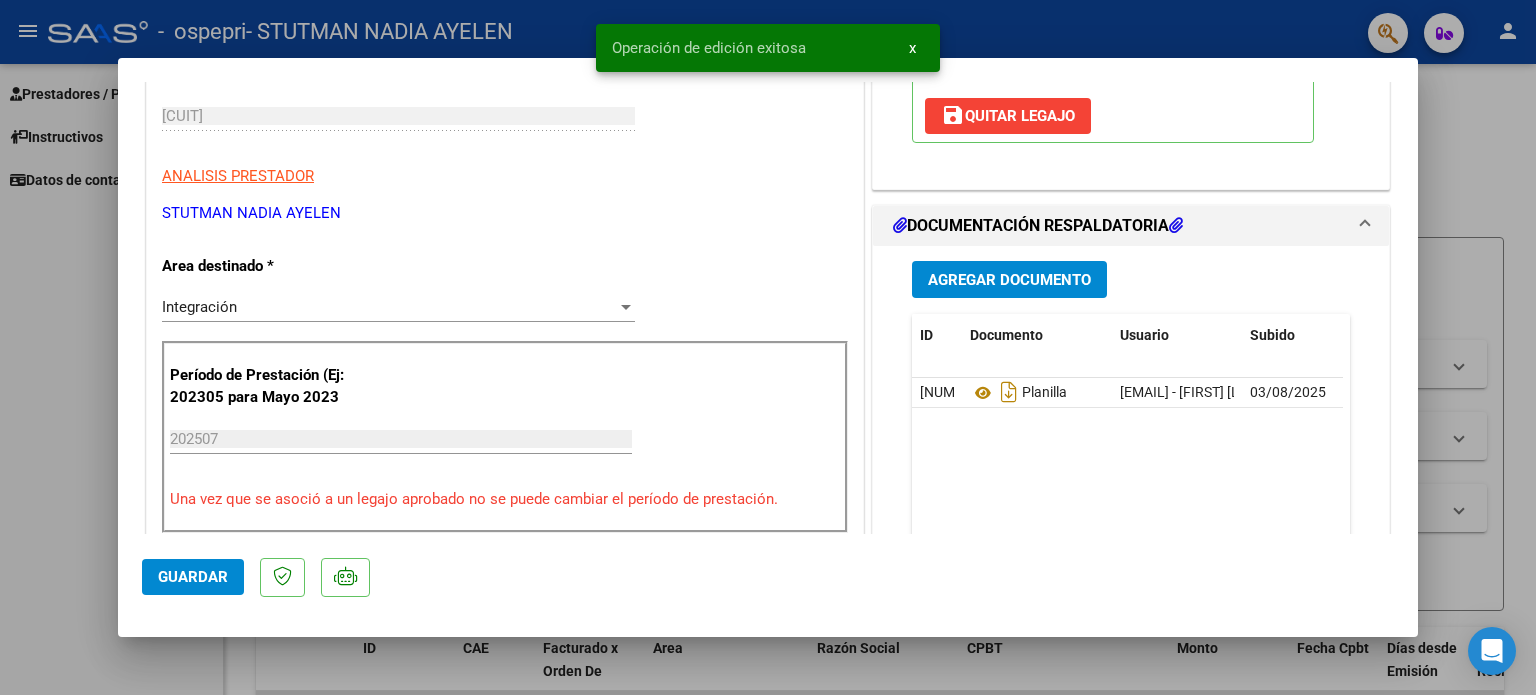 click at bounding box center [768, 347] 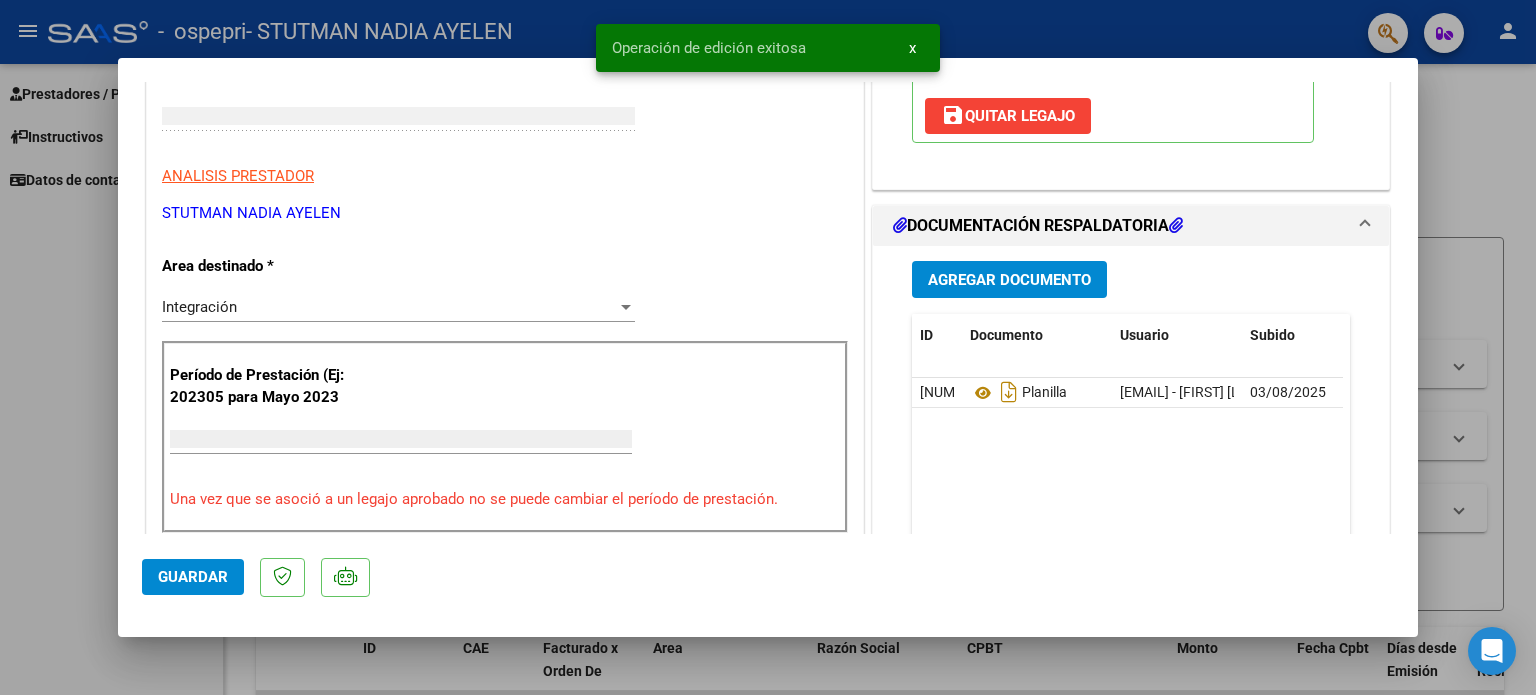 scroll, scrollTop: 0, scrollLeft: 0, axis: both 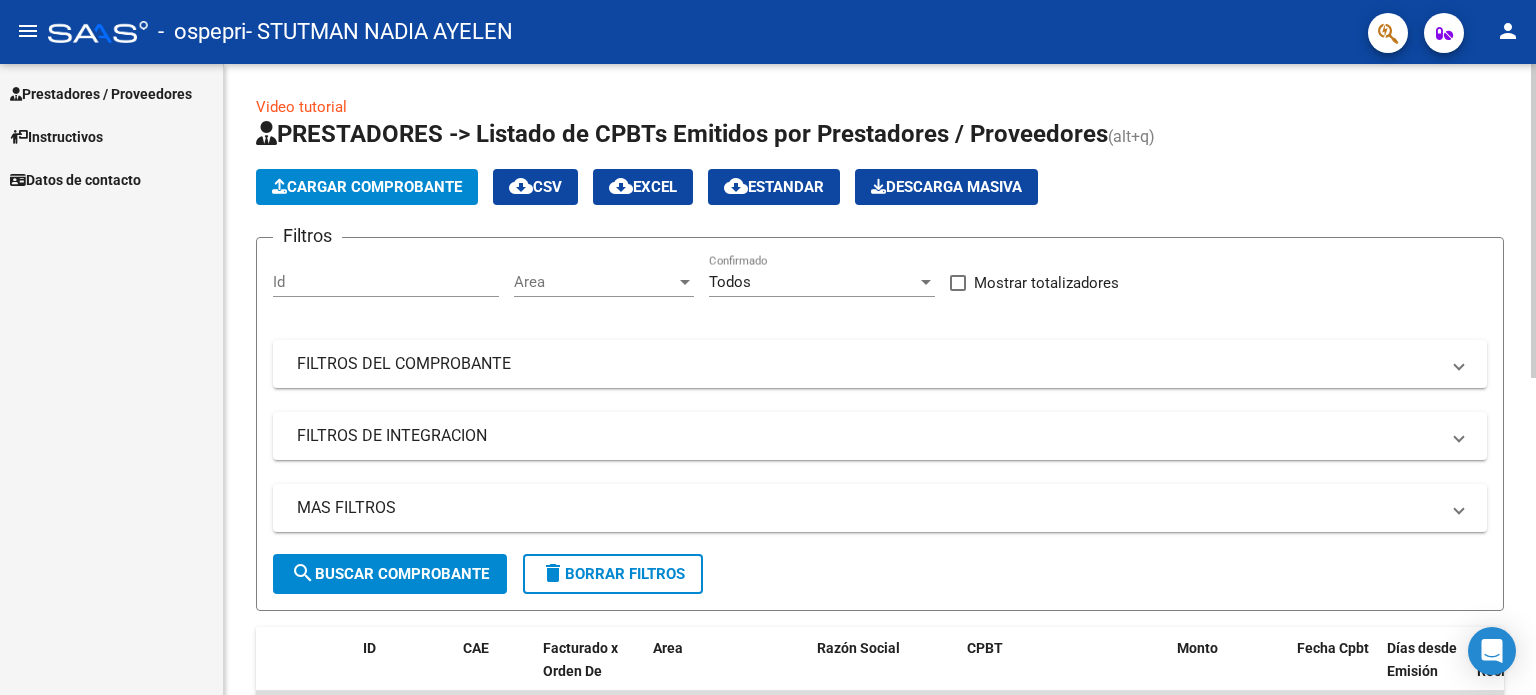 click on "Cargar Comprobante" 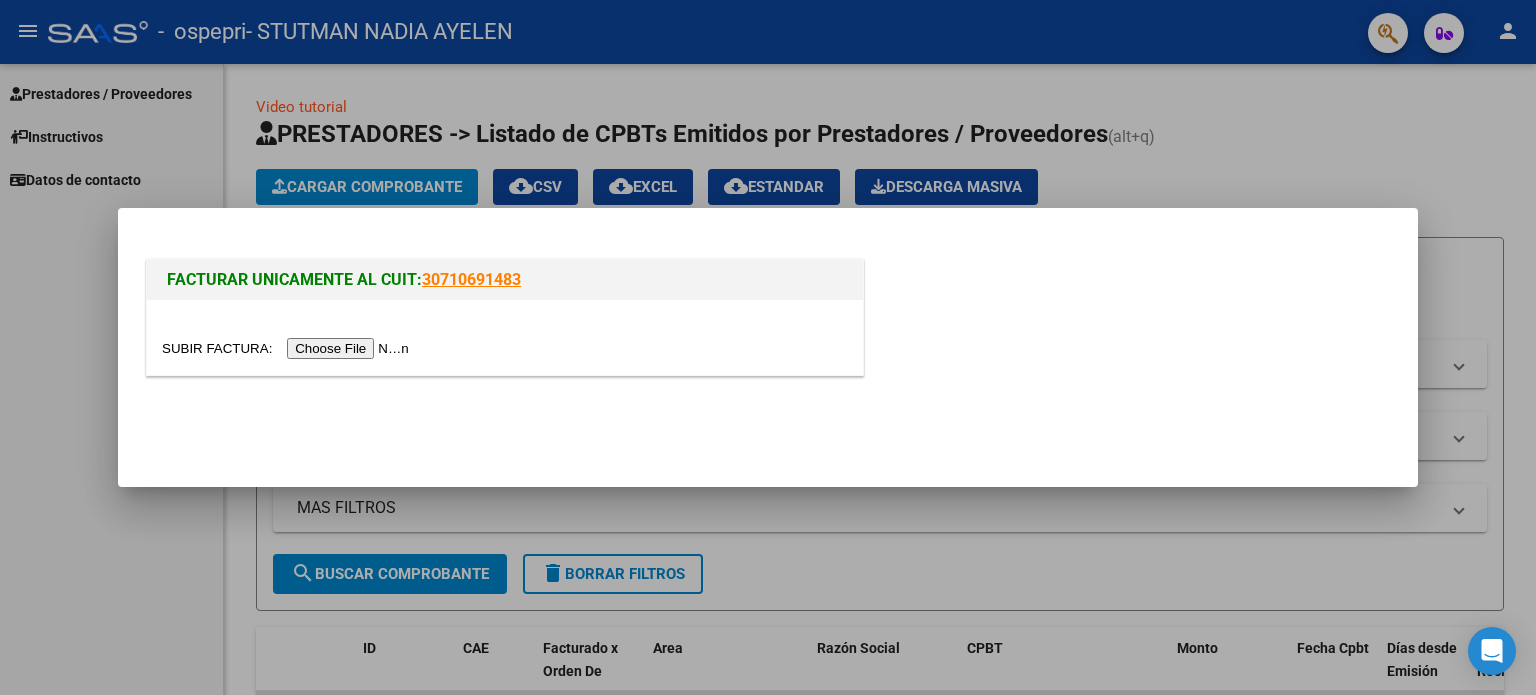 click at bounding box center [288, 348] 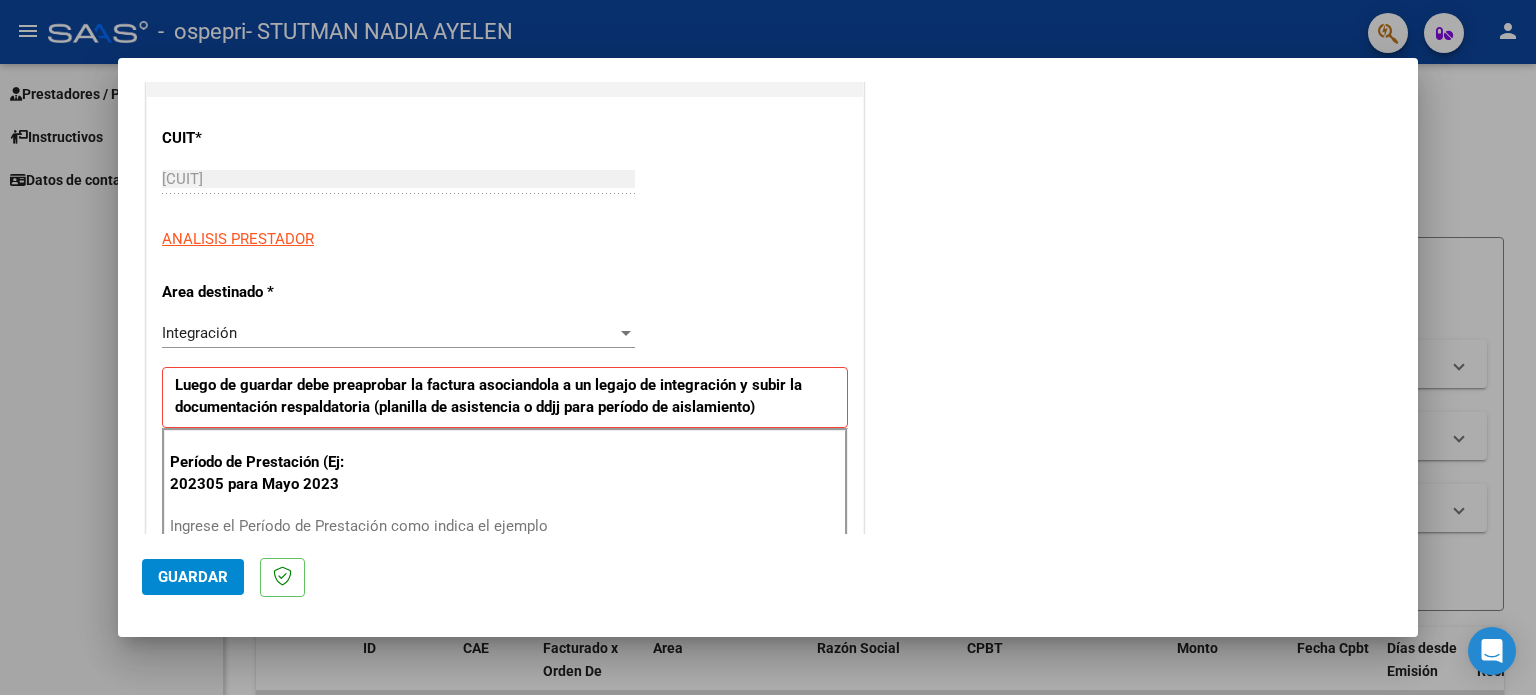 scroll, scrollTop: 282, scrollLeft: 0, axis: vertical 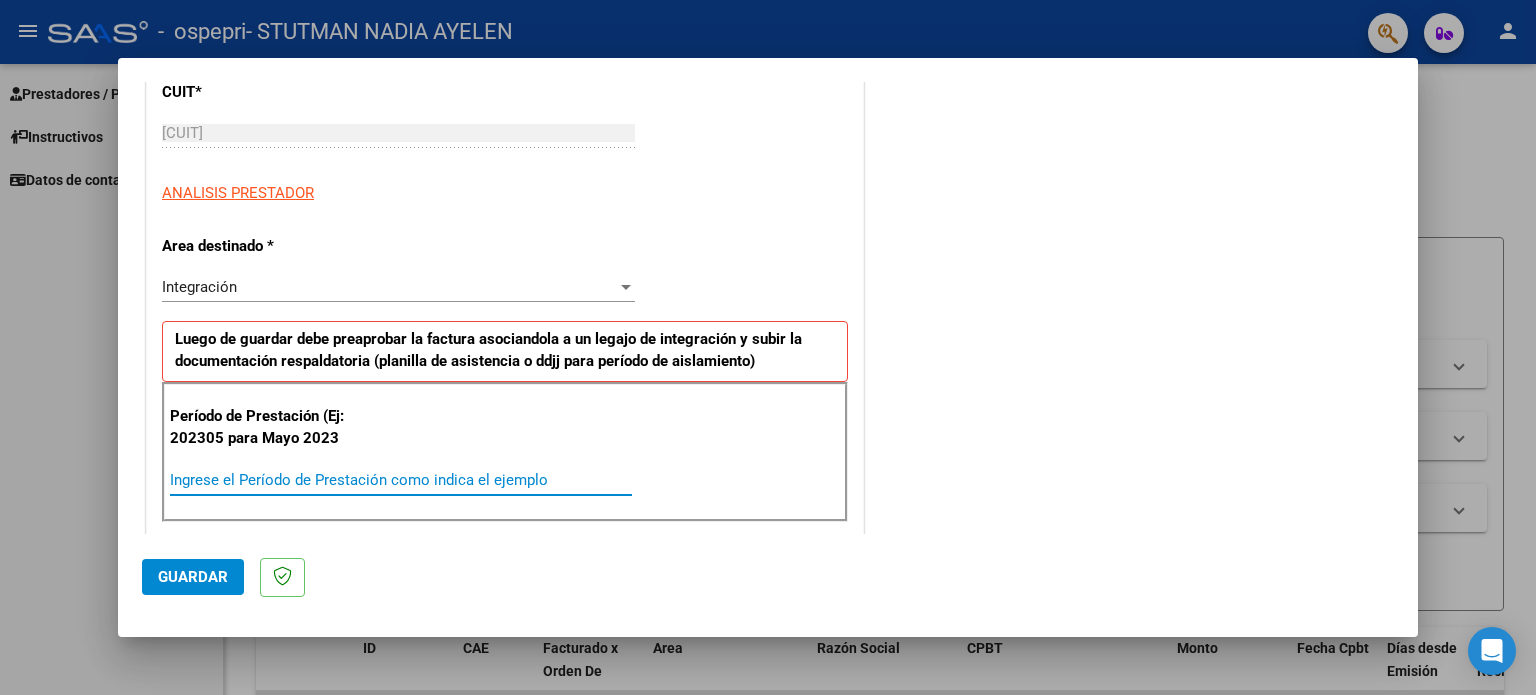 click on "Ingrese el Período de Prestación como indica el ejemplo" at bounding box center [401, 480] 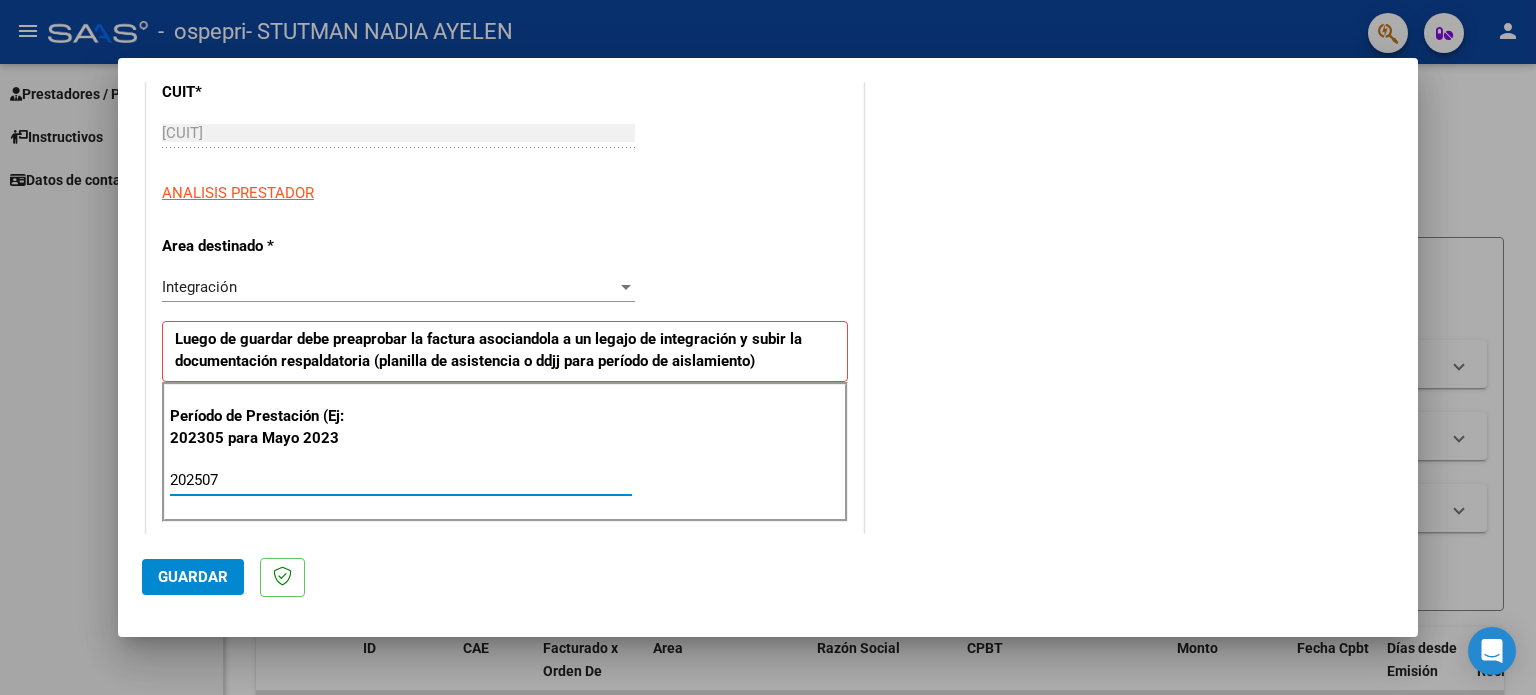 type on "202507" 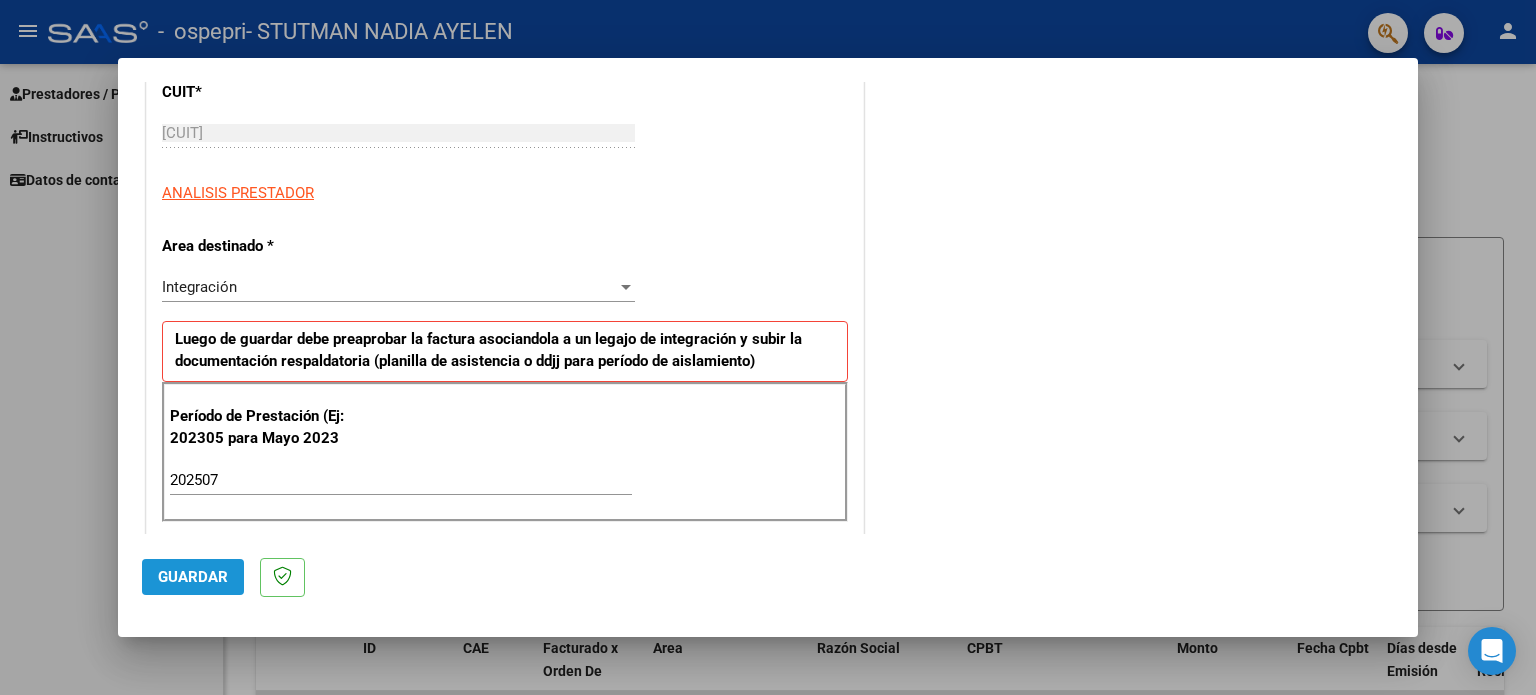 click on "Guardar" 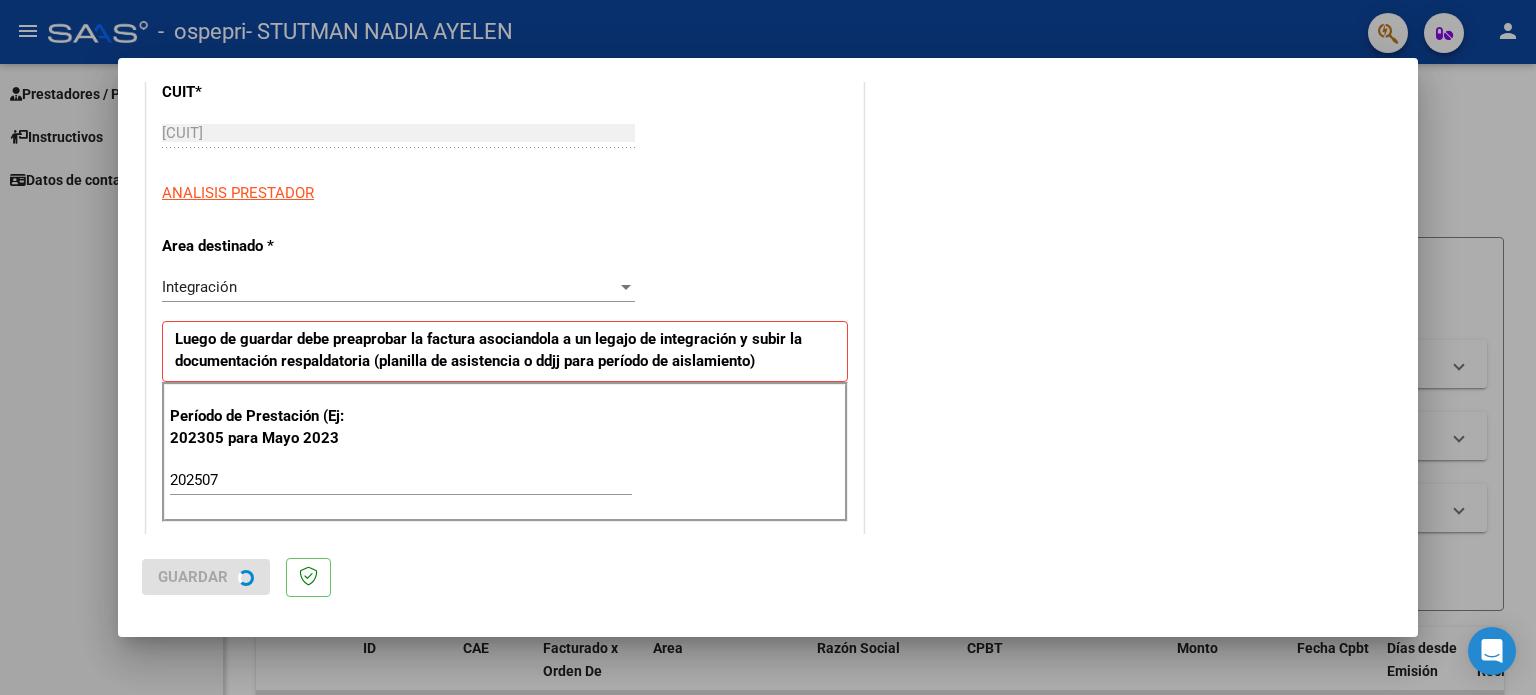 scroll, scrollTop: 0, scrollLeft: 0, axis: both 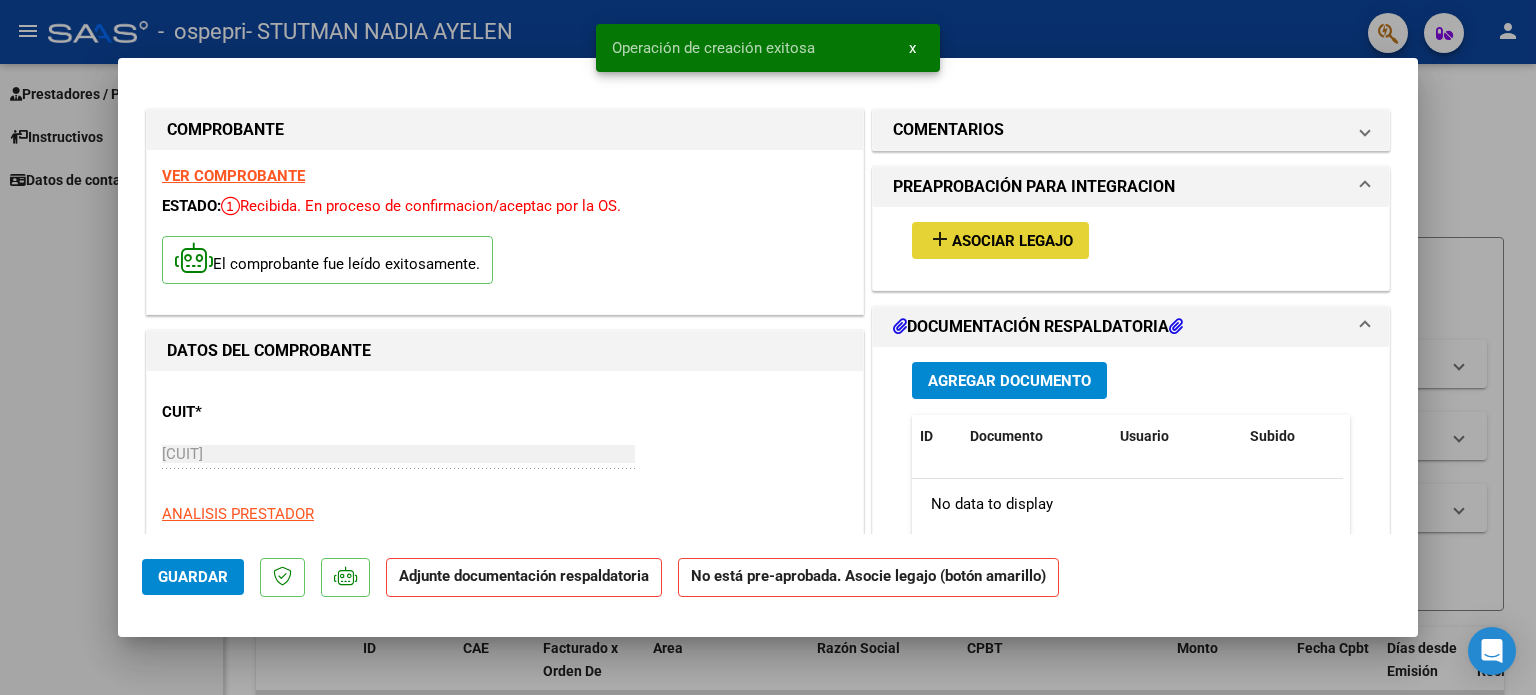 click on "add Asociar Legajo" at bounding box center [1000, 240] 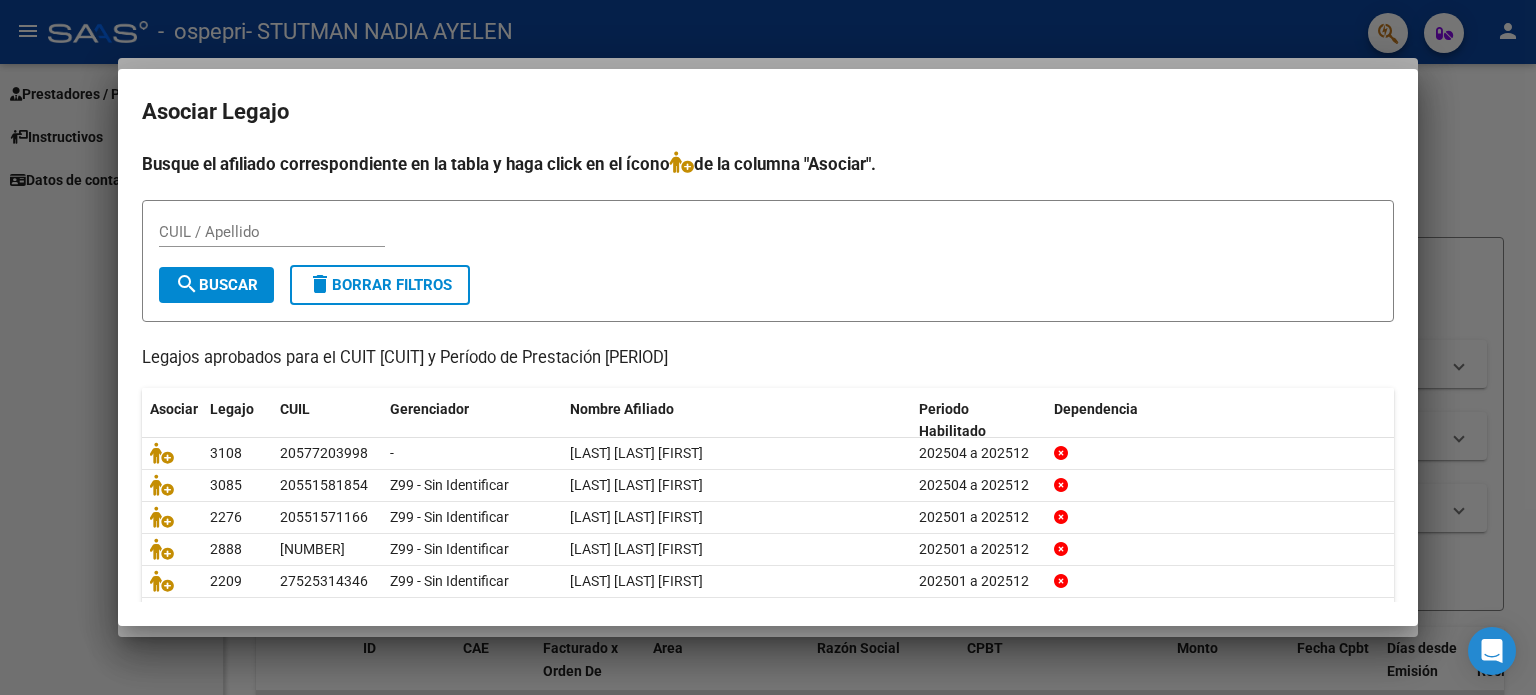 scroll, scrollTop: 65, scrollLeft: 0, axis: vertical 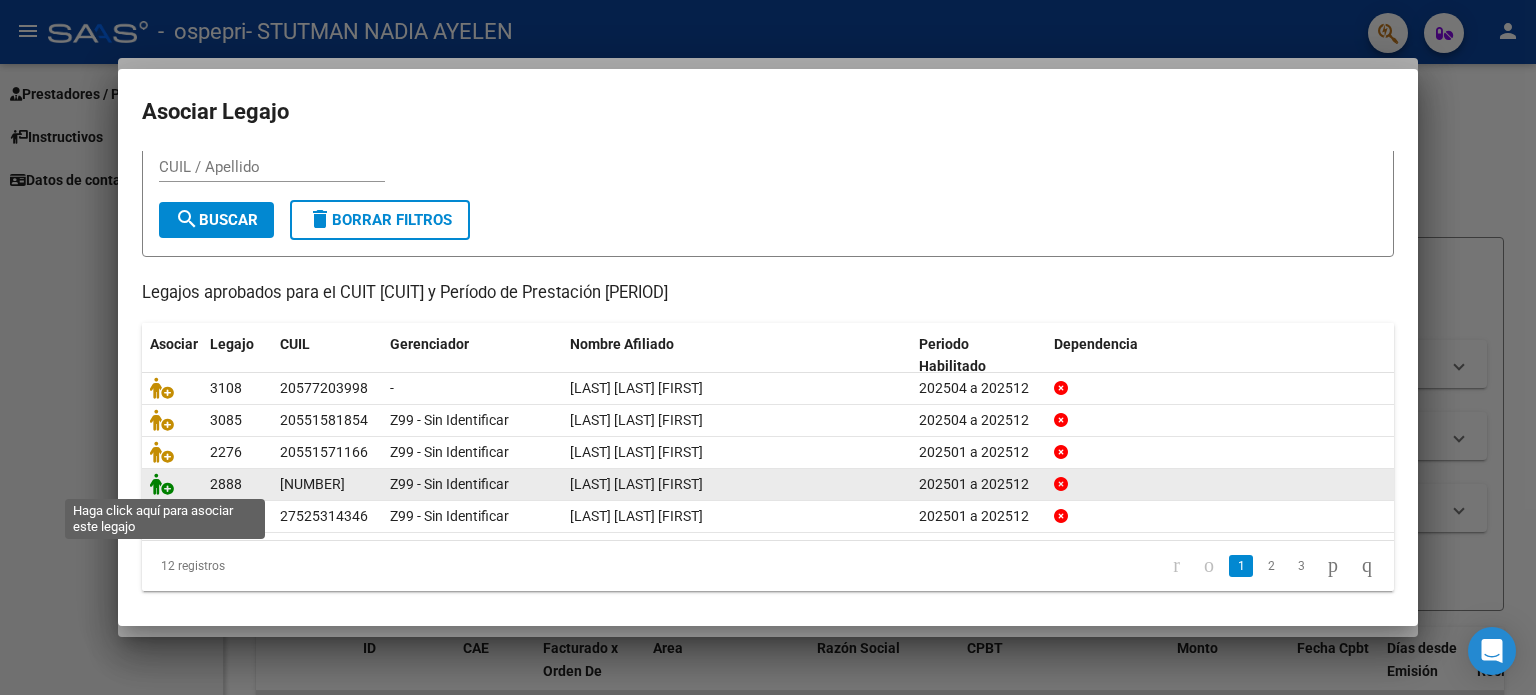 click 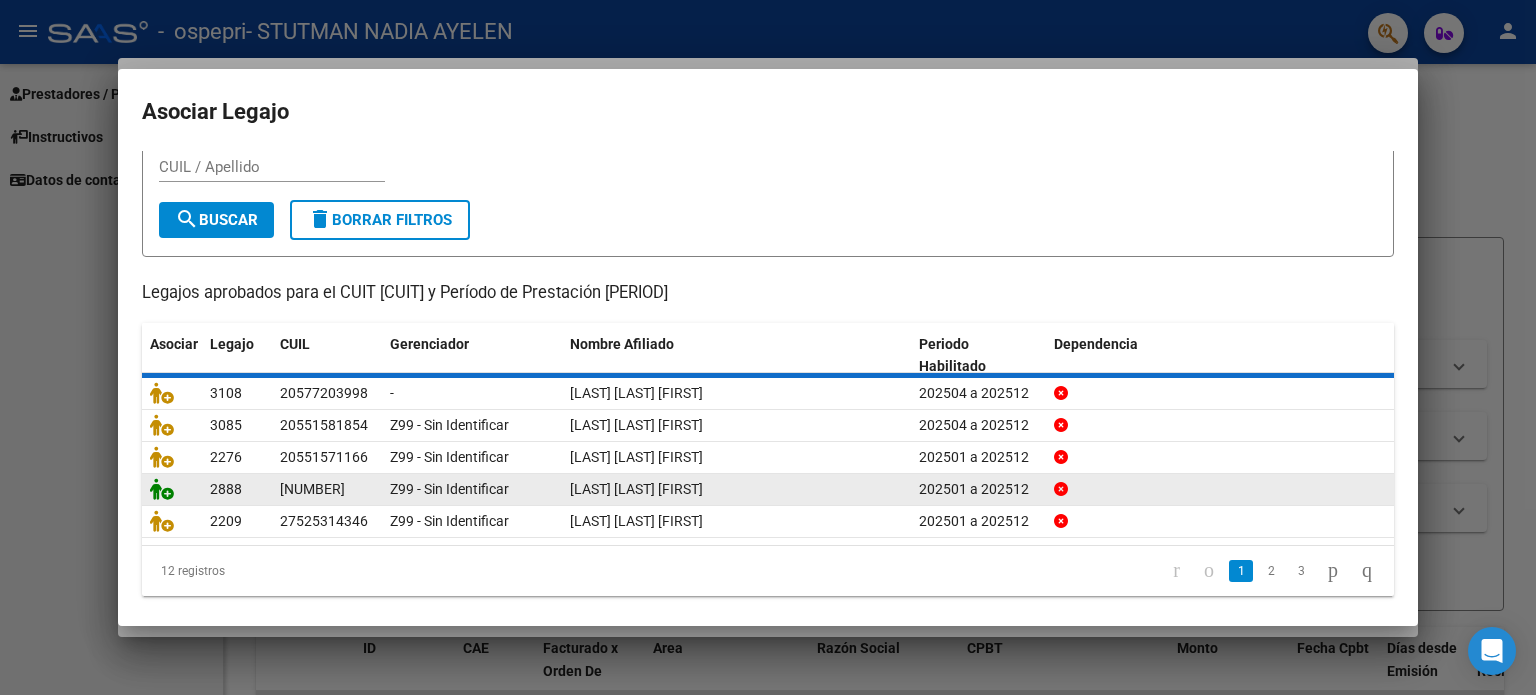 scroll, scrollTop: 0, scrollLeft: 0, axis: both 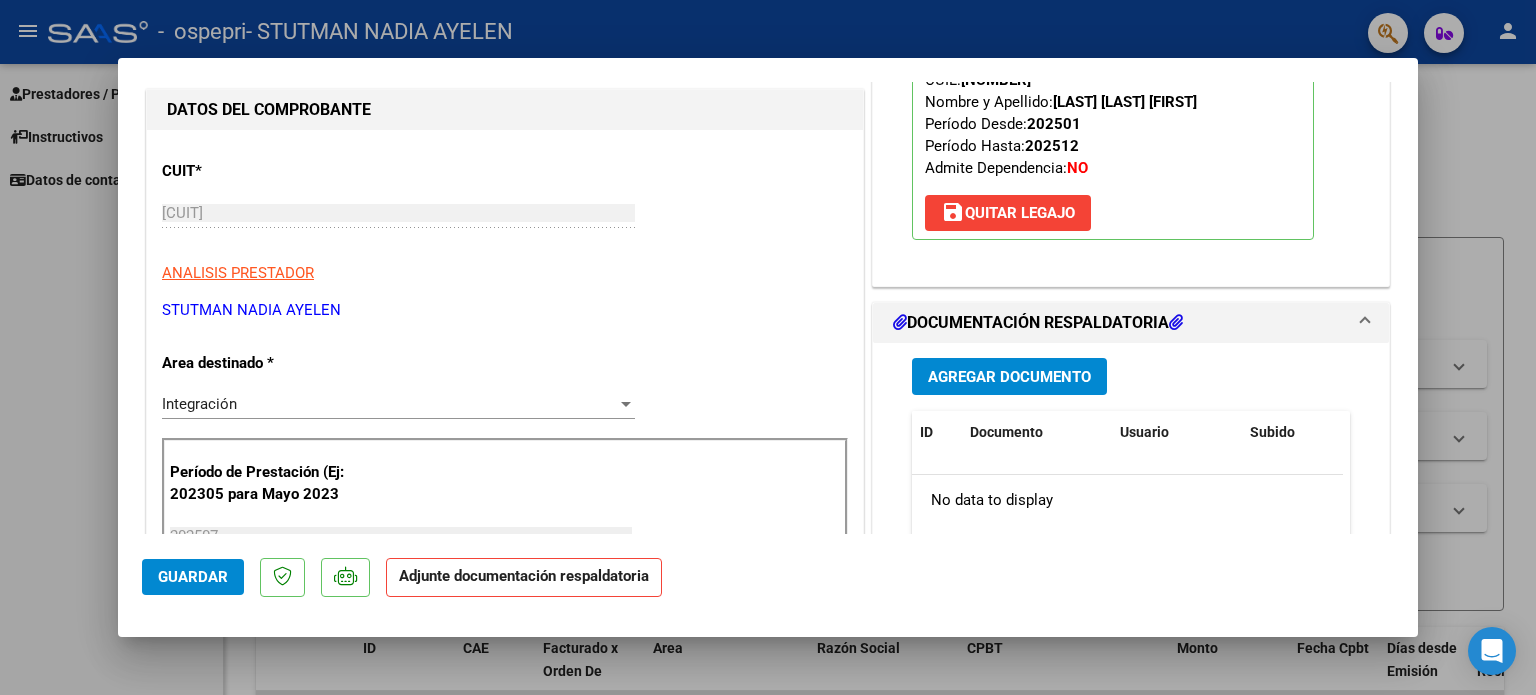 click on "Agregar Documento" at bounding box center (1009, 377) 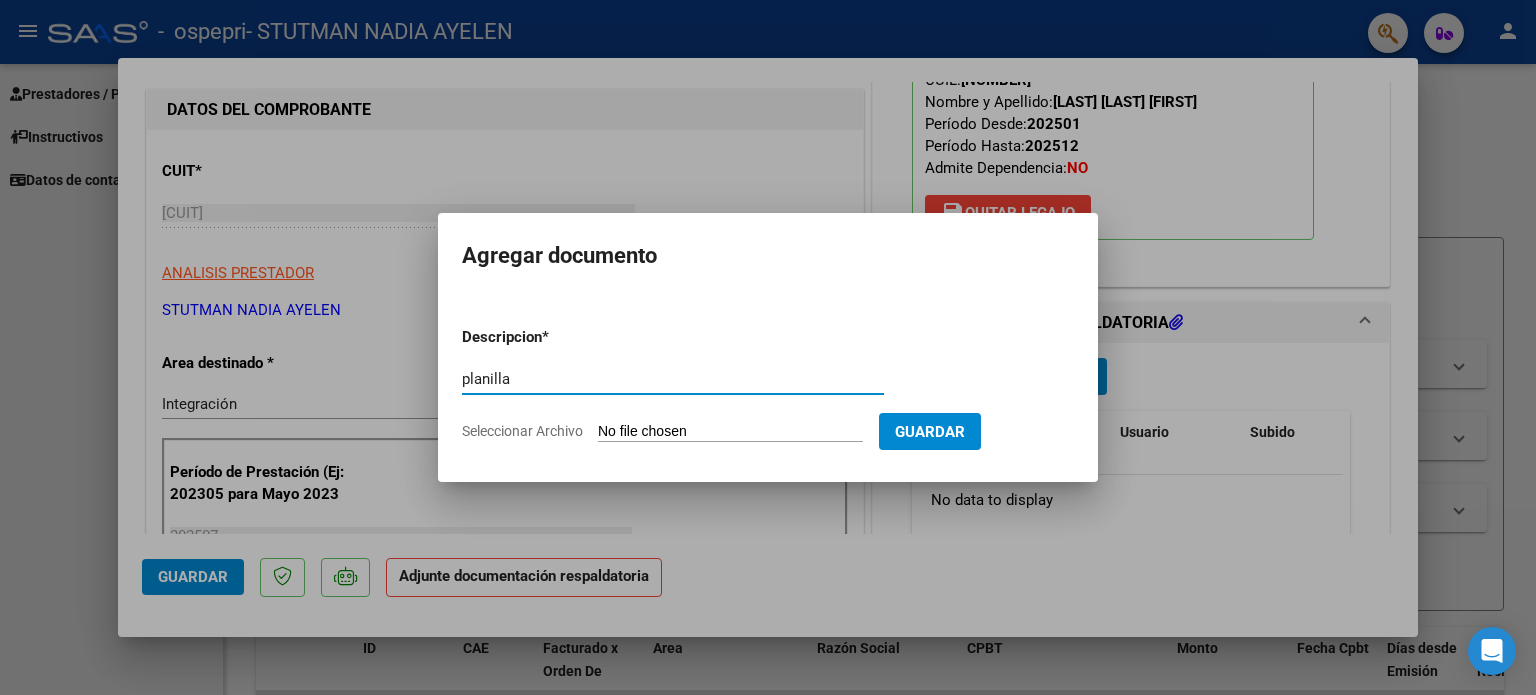 type on "planilla" 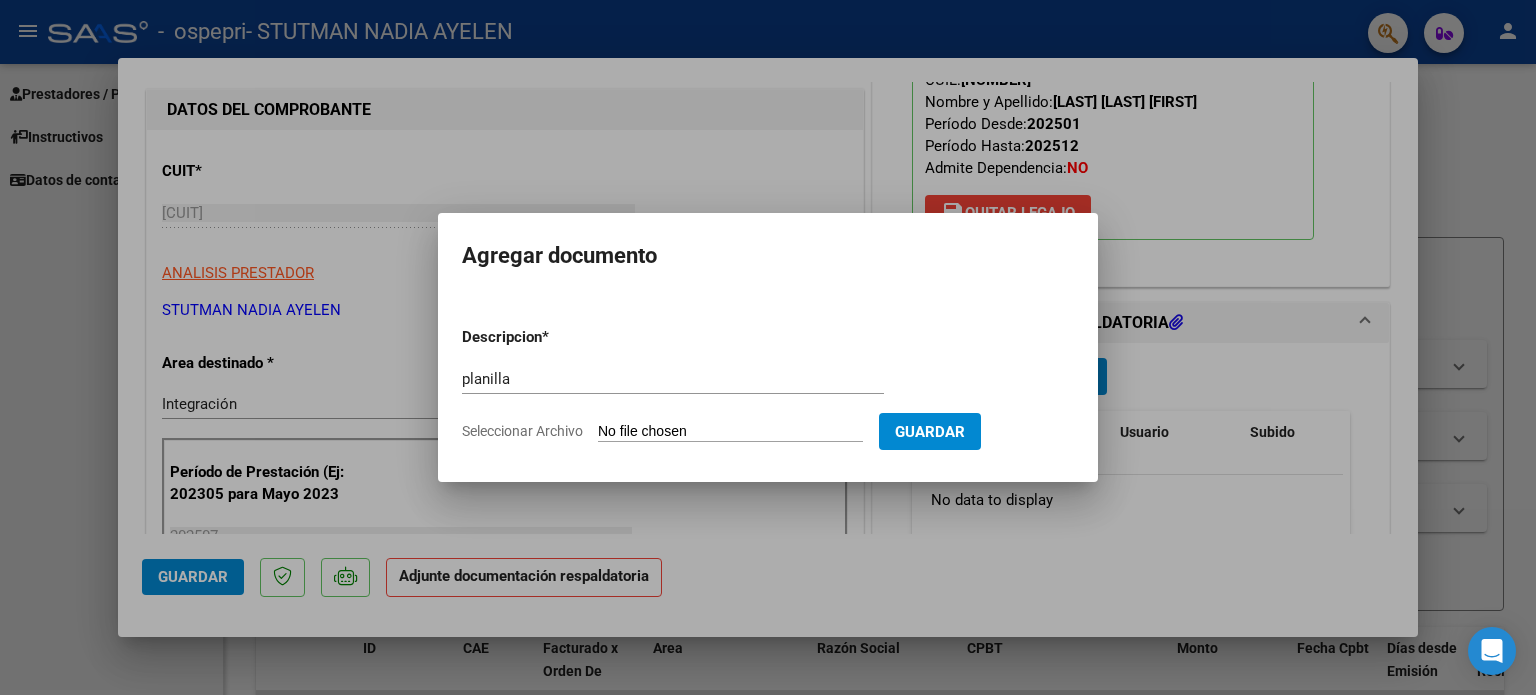 click on "Seleccionar Archivo" at bounding box center (730, 432) 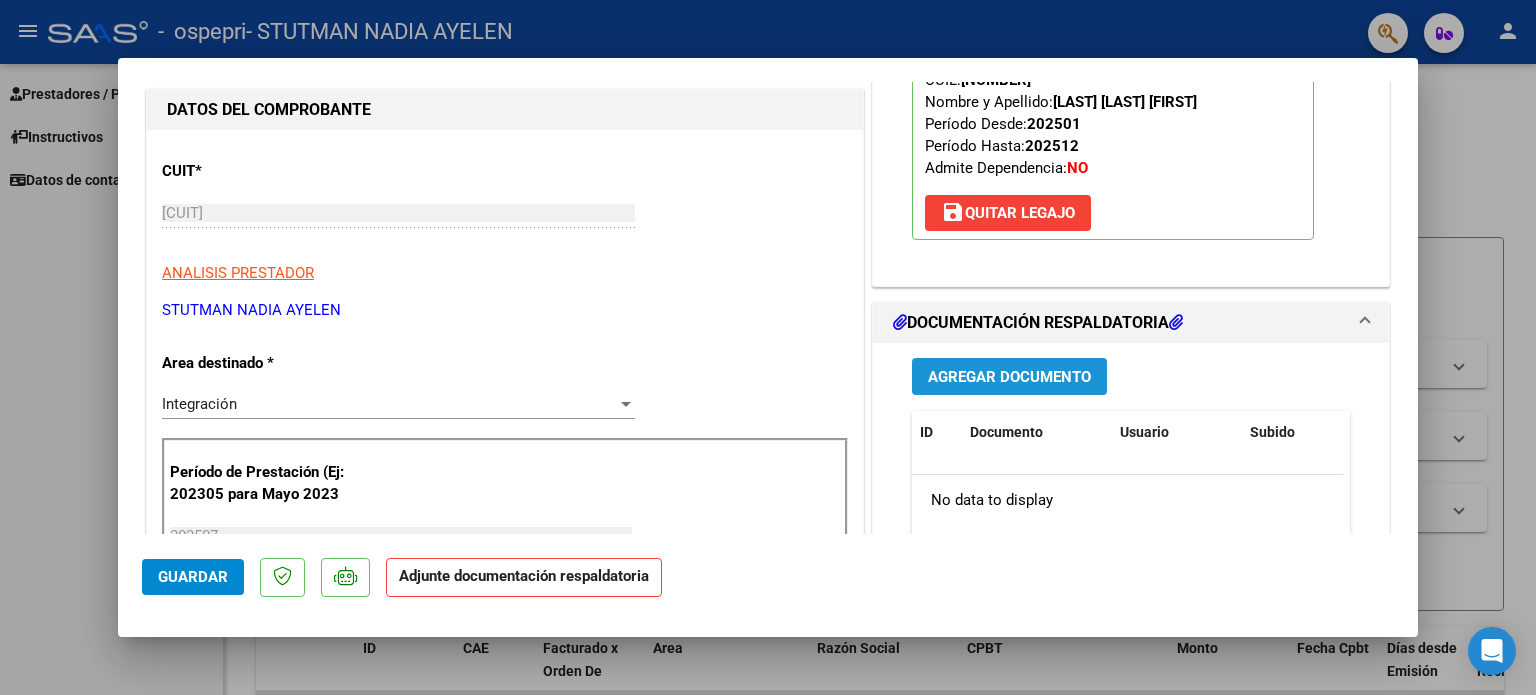 click on "Agregar Documento" at bounding box center (1009, 377) 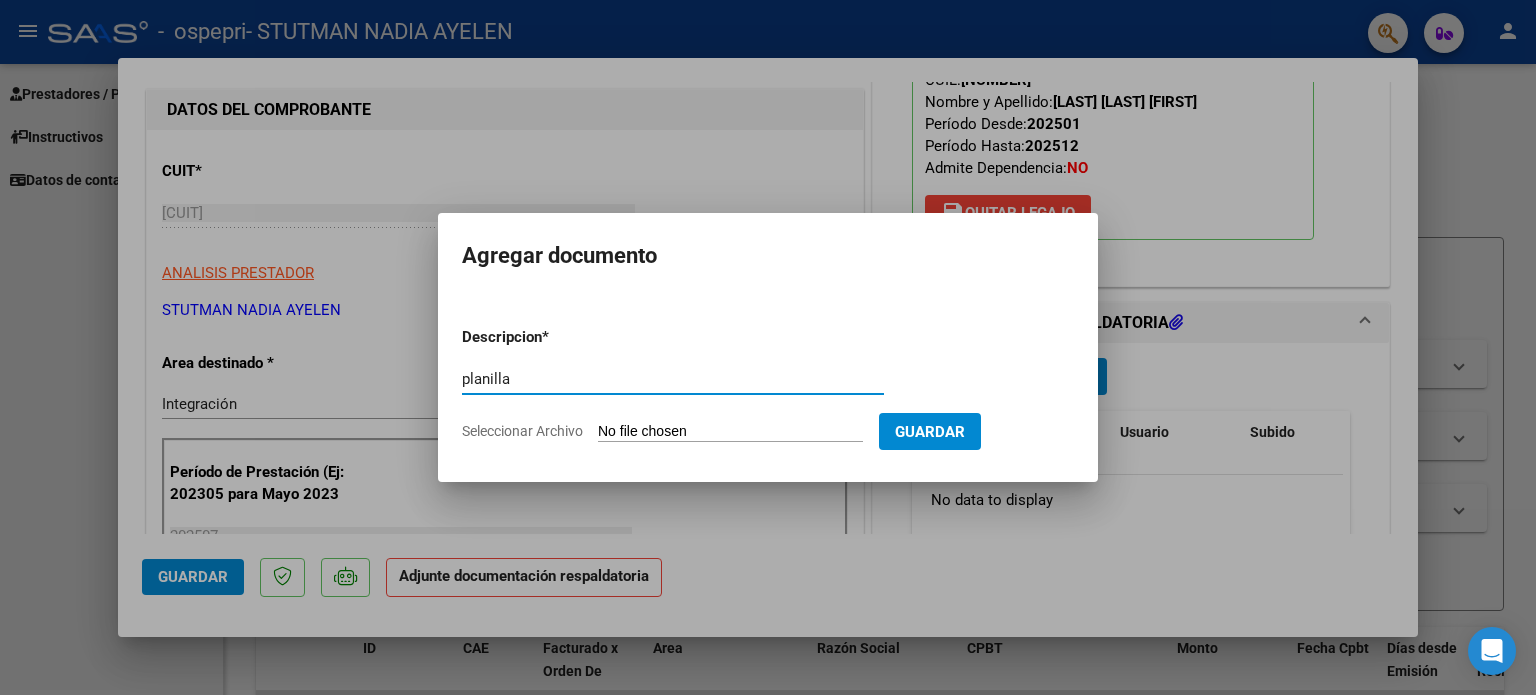 type on "planilla" 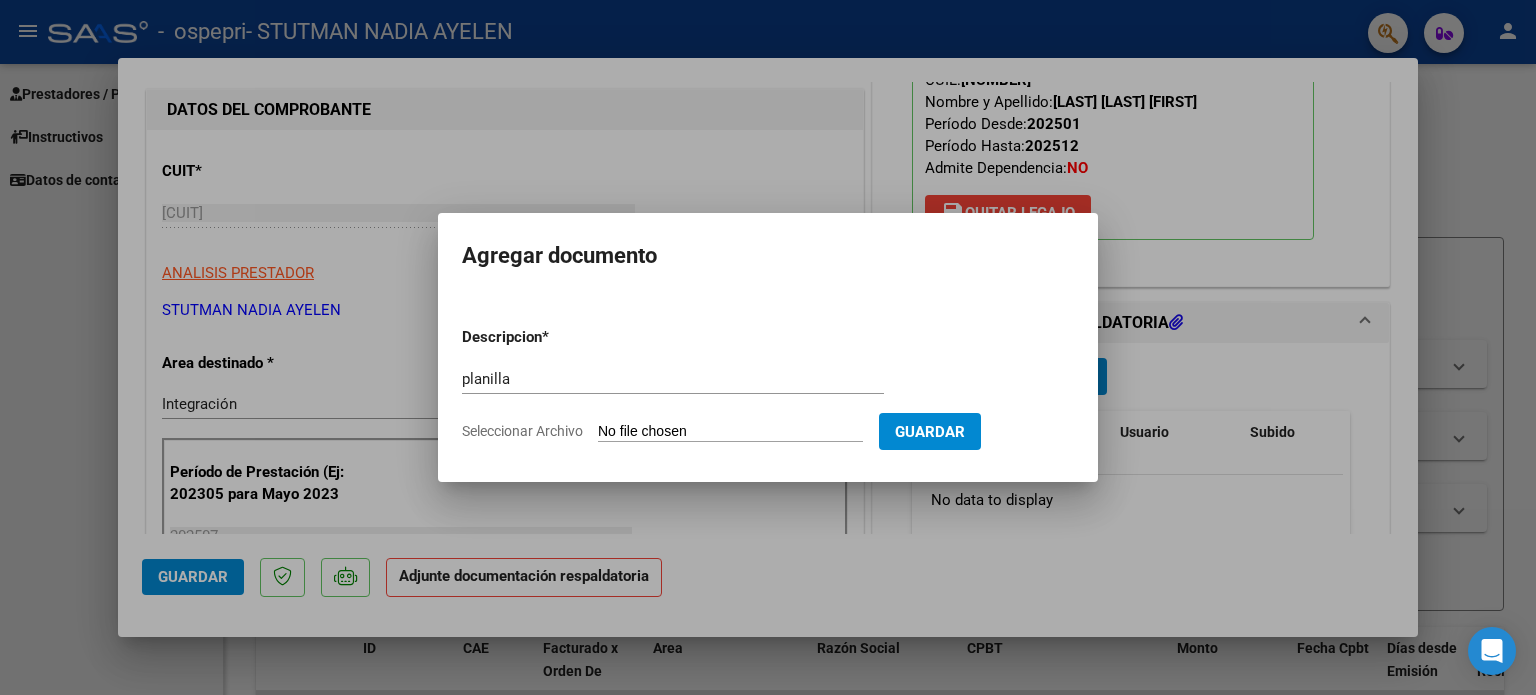 type on "C:\fakepath\[FILENAME].pdf" 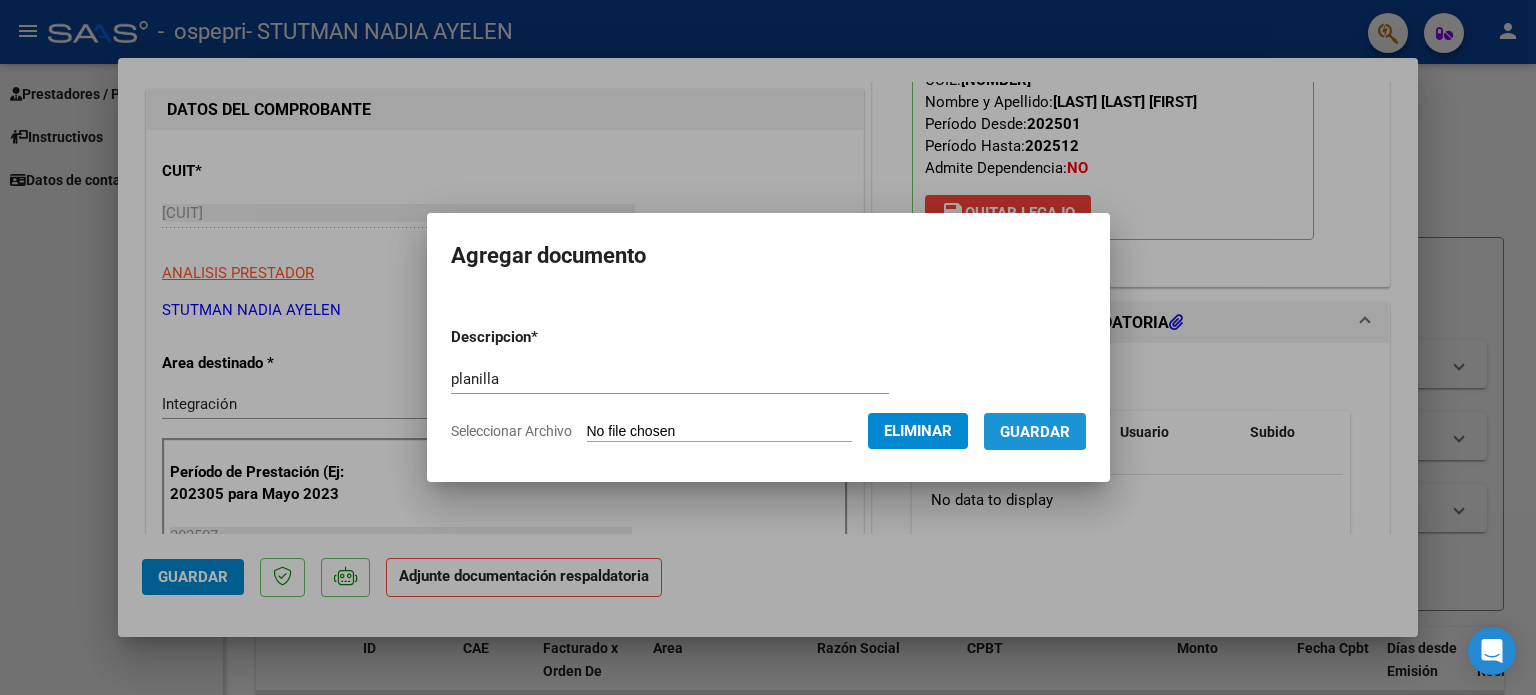 click on "Guardar" at bounding box center [1035, 432] 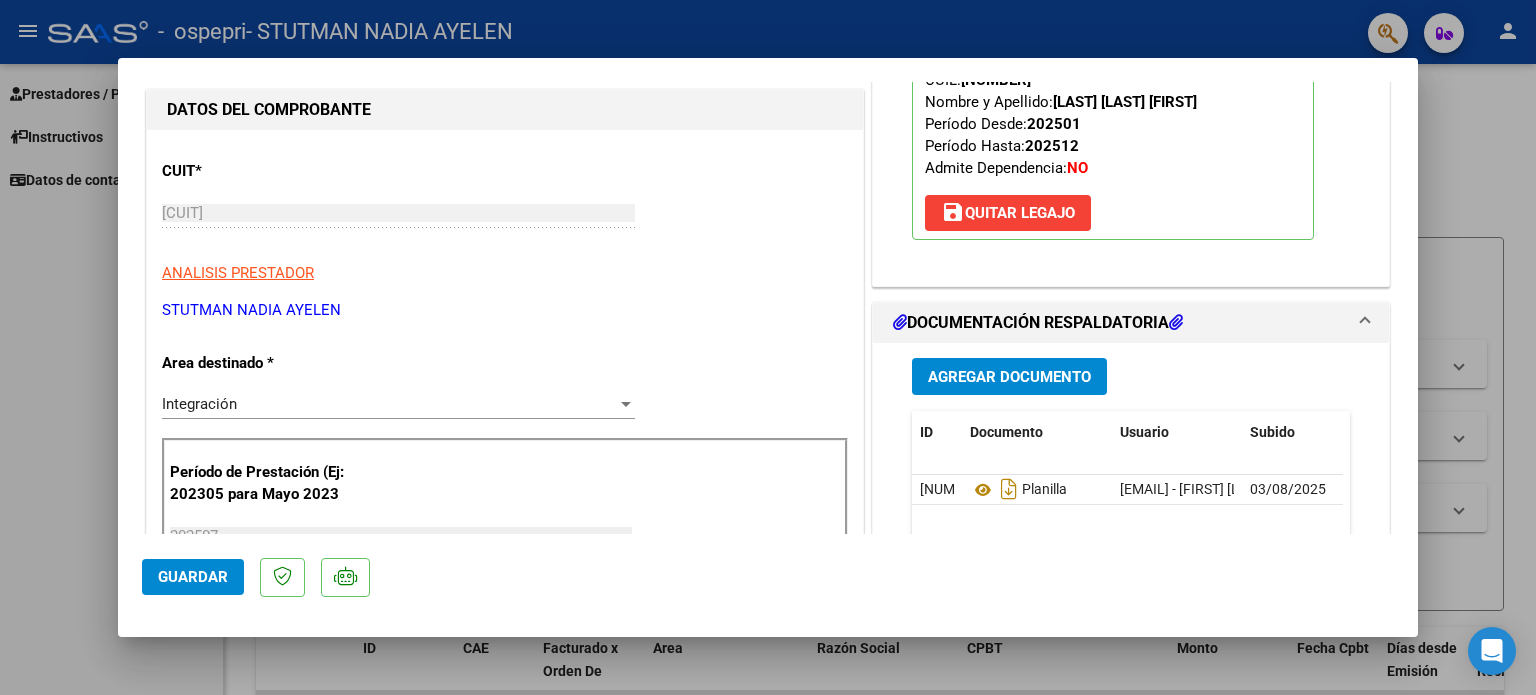 click at bounding box center (768, 347) 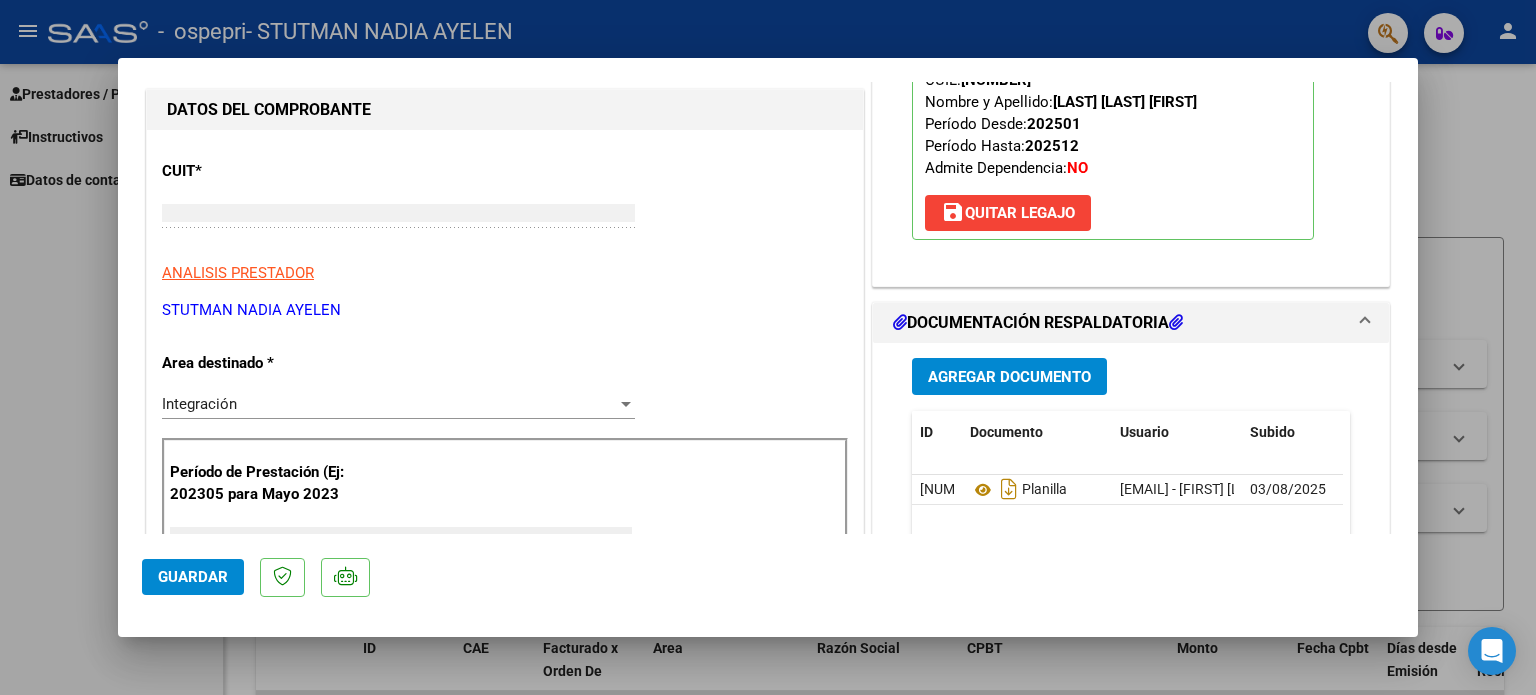 scroll, scrollTop: 0, scrollLeft: 0, axis: both 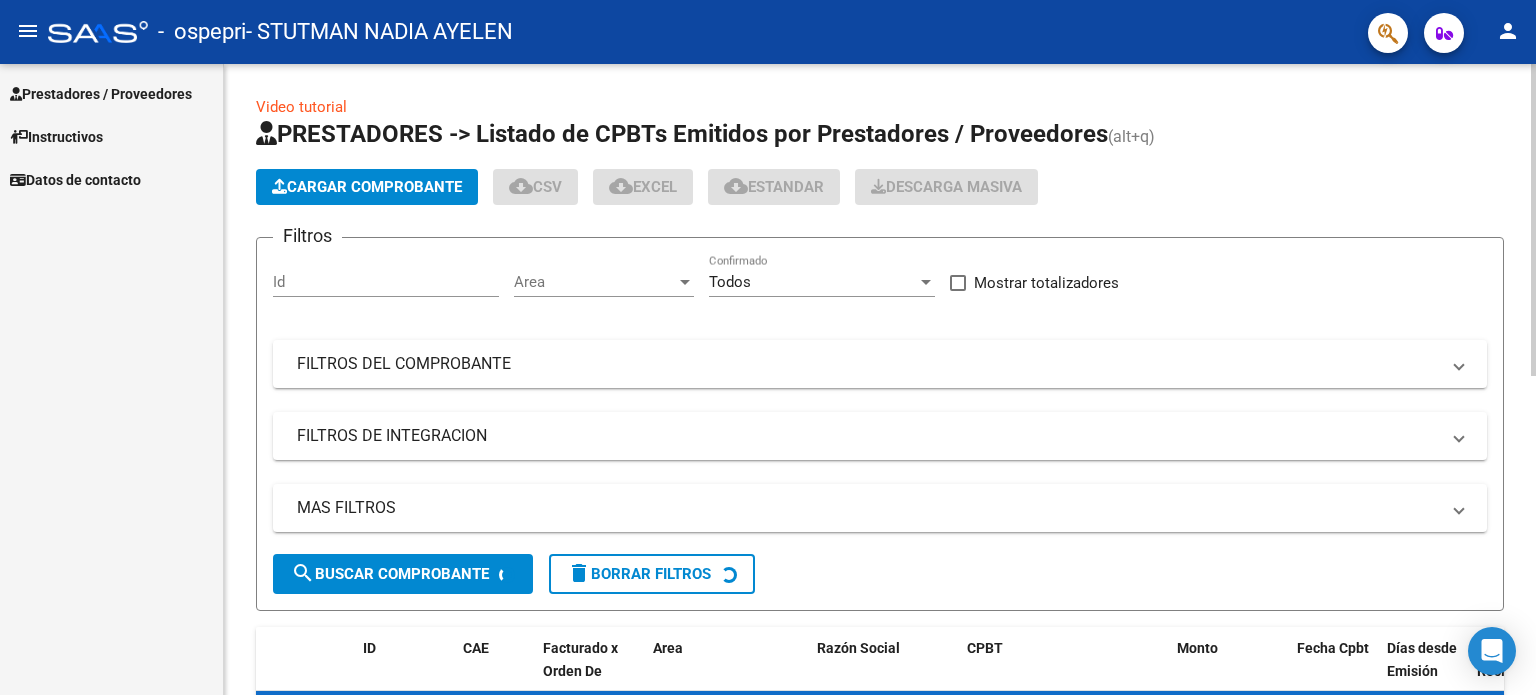 click on "Cargar Comprobante" 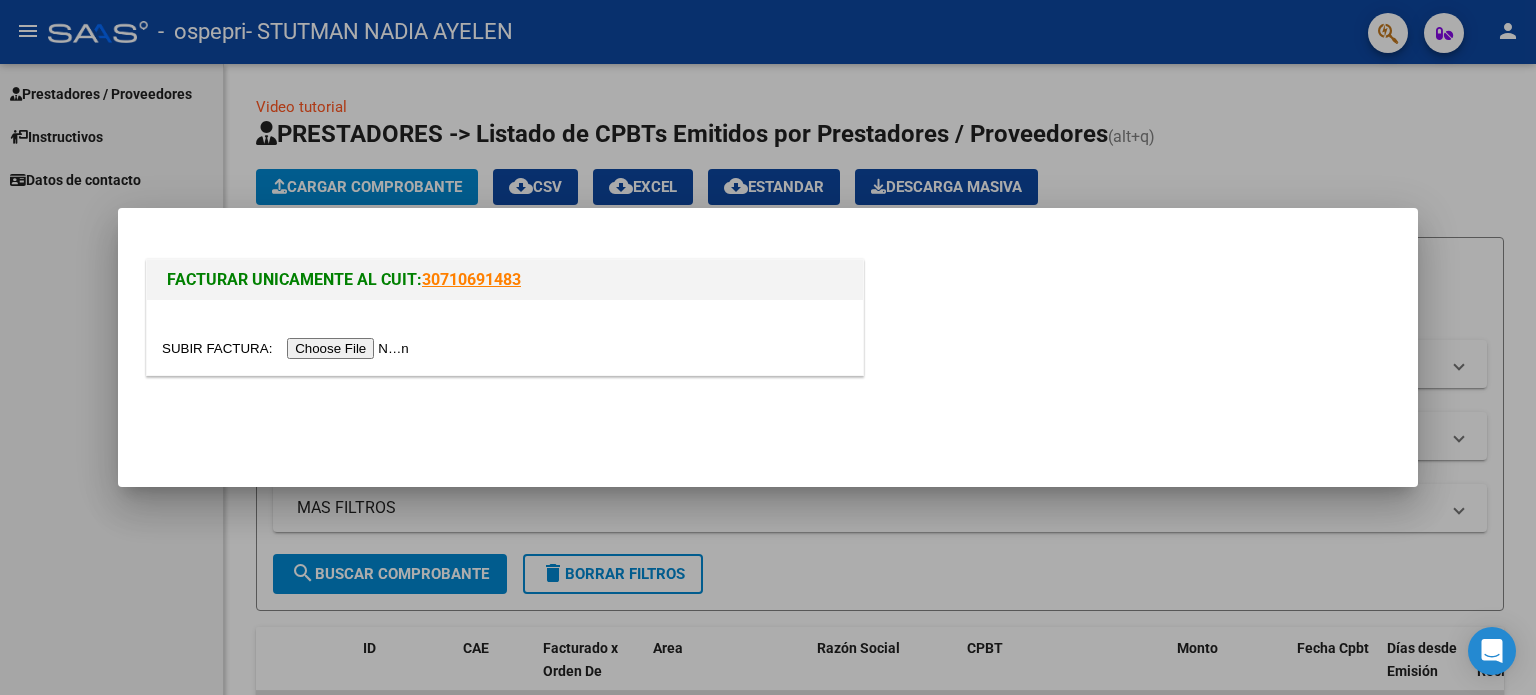 click at bounding box center (288, 348) 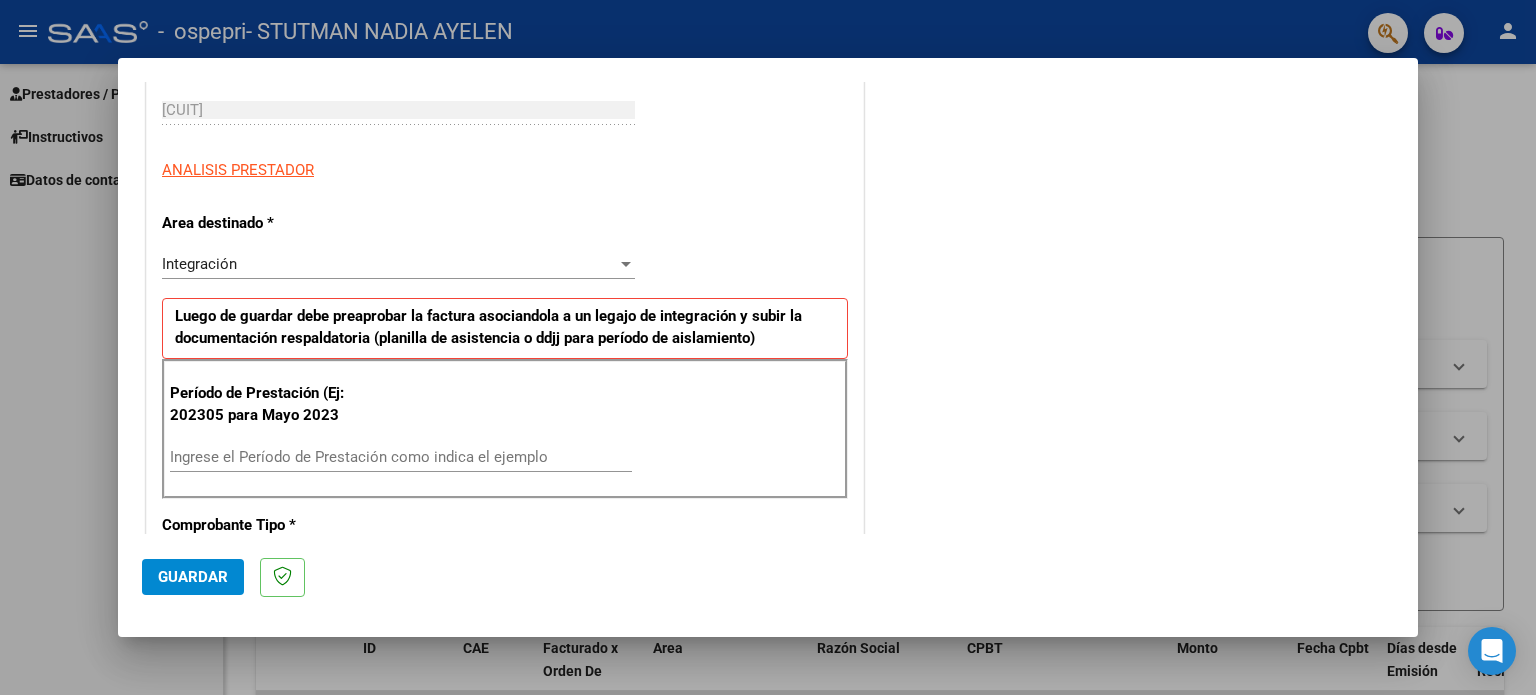 scroll, scrollTop: 344, scrollLeft: 0, axis: vertical 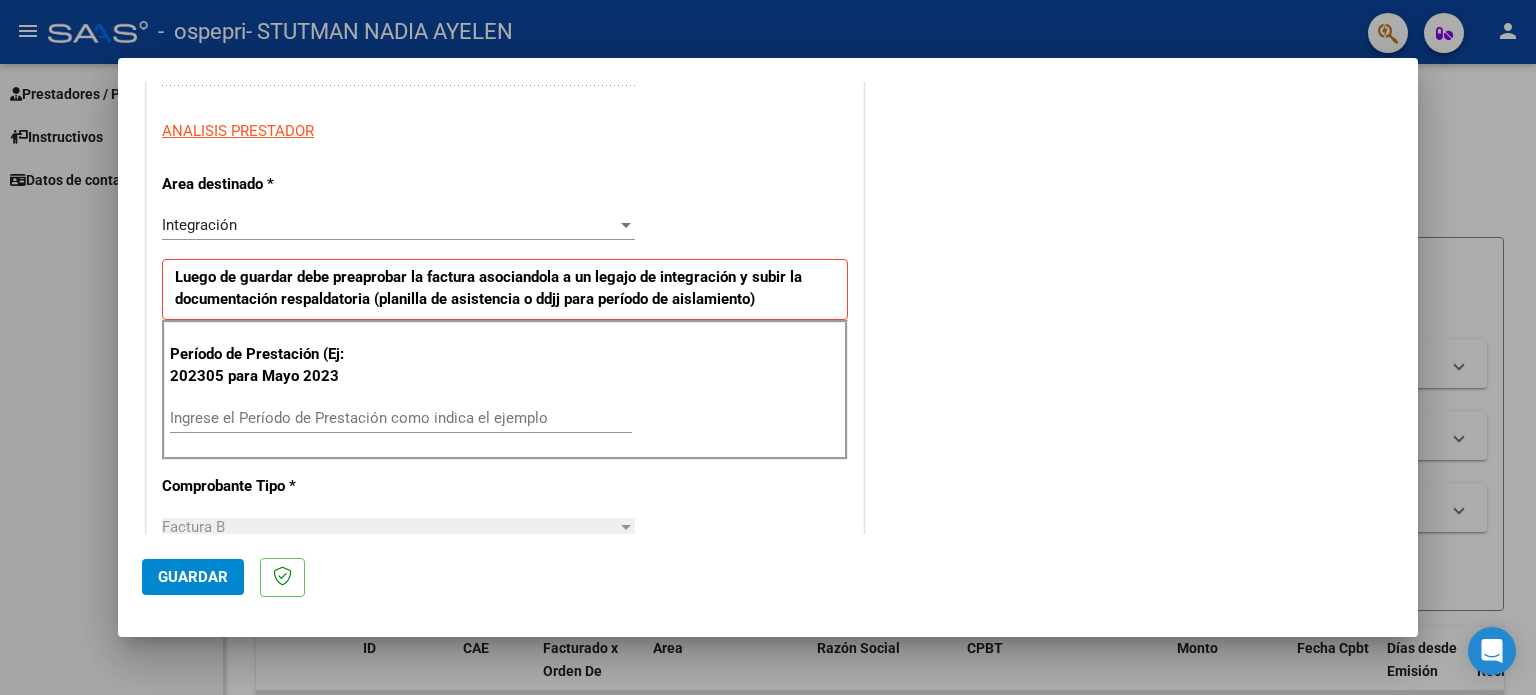 click on "Ingrese el Período de Prestación como indica el ejemplo" at bounding box center [401, 418] 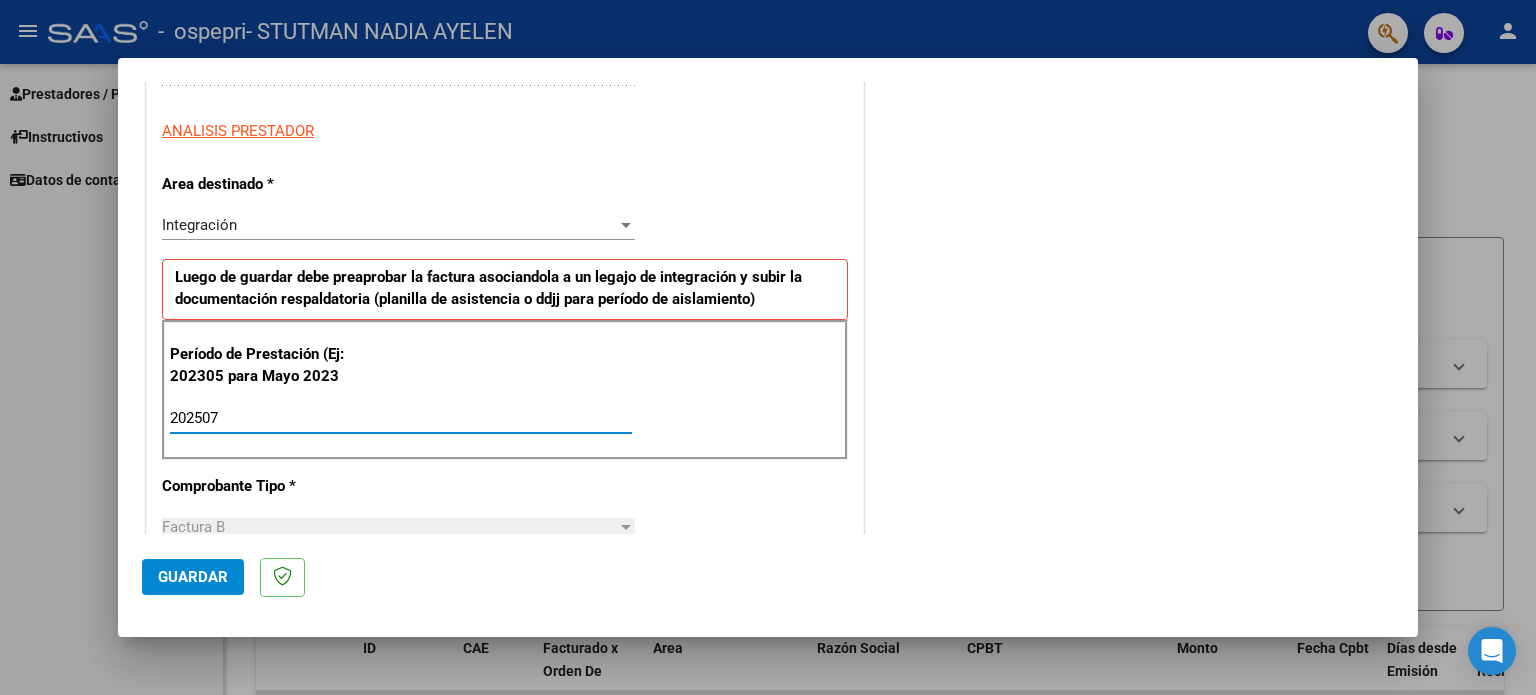 type on "202507" 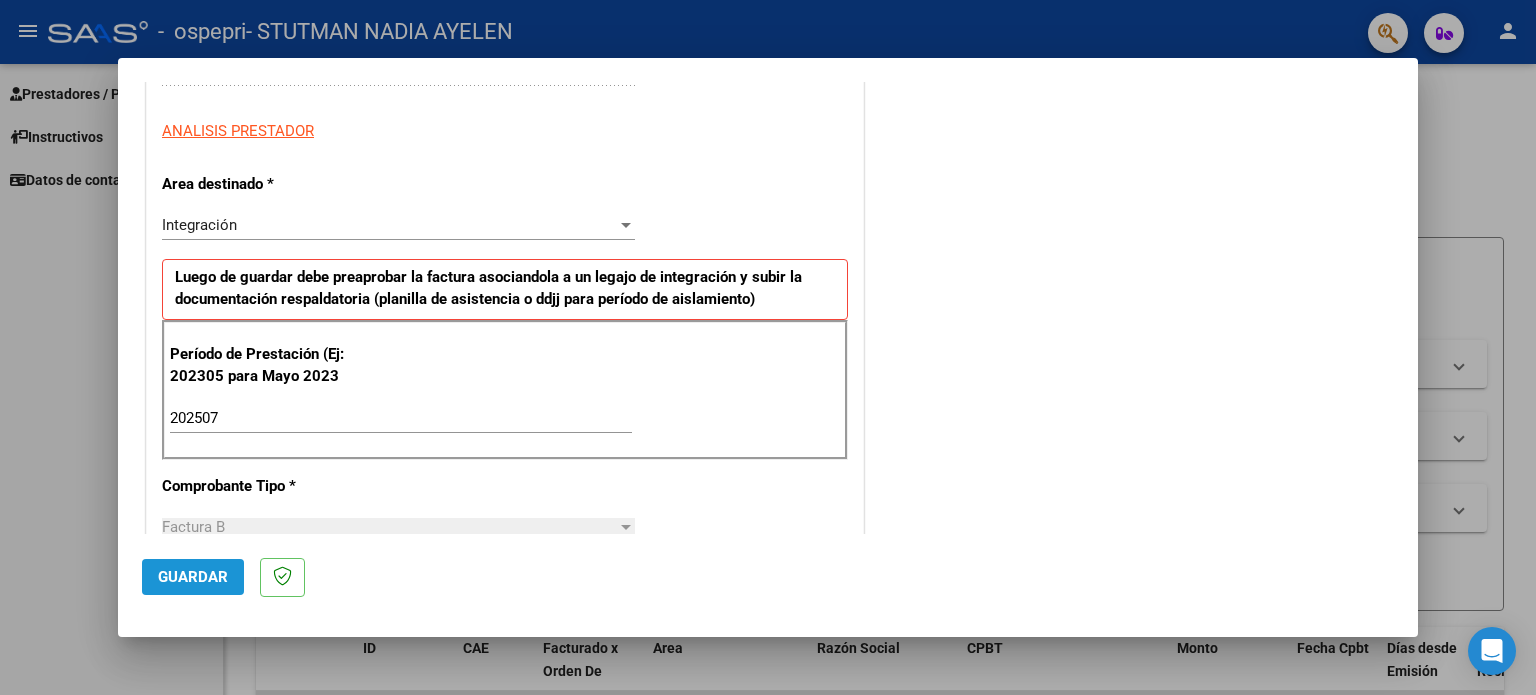 click on "Guardar" 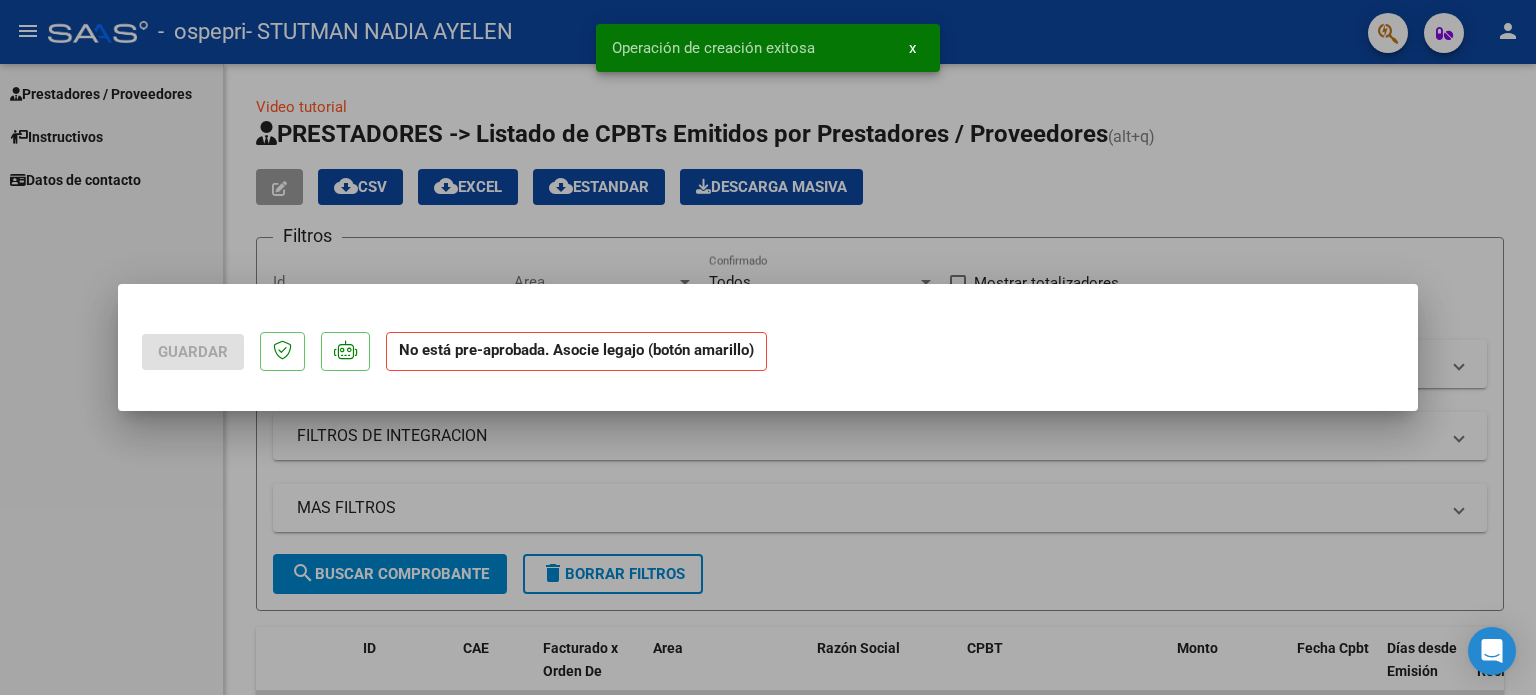 scroll, scrollTop: 0, scrollLeft: 0, axis: both 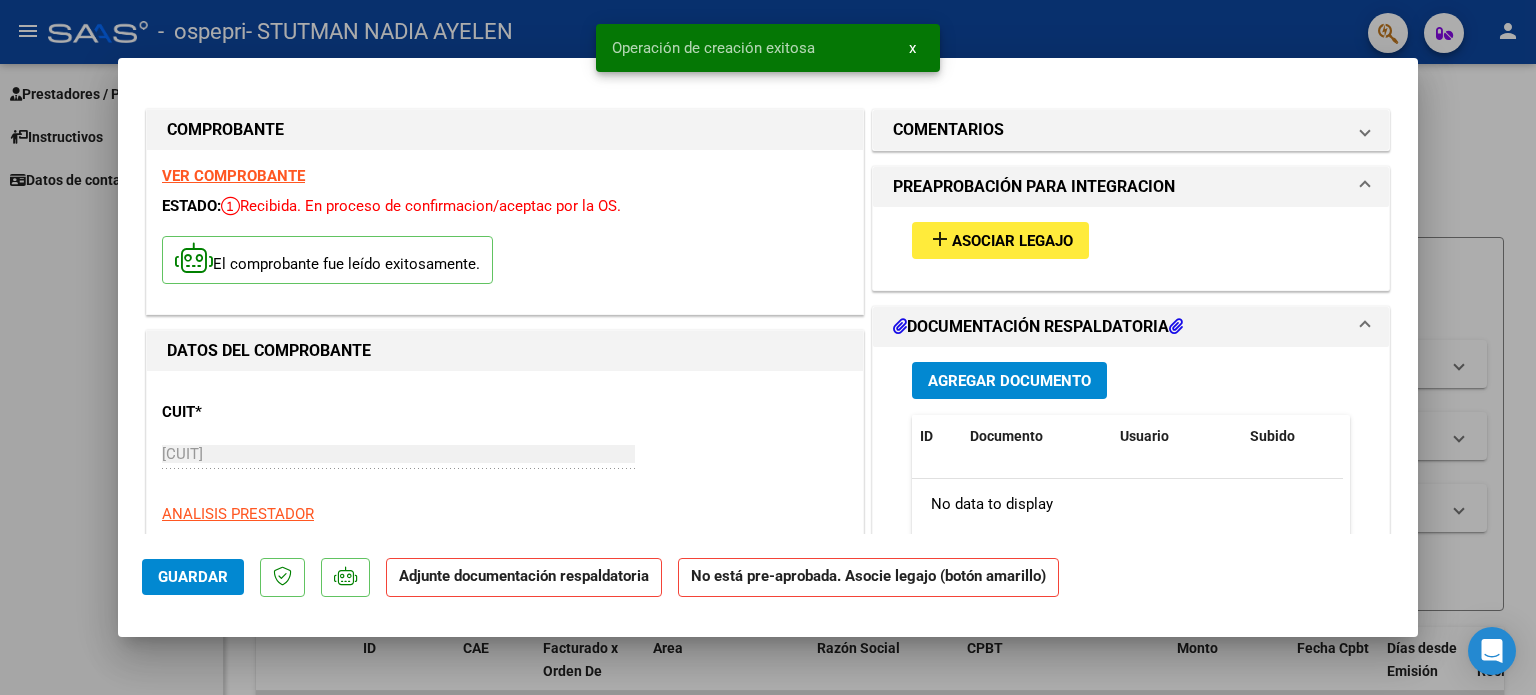 click on "Asociar Legajo" at bounding box center (1012, 241) 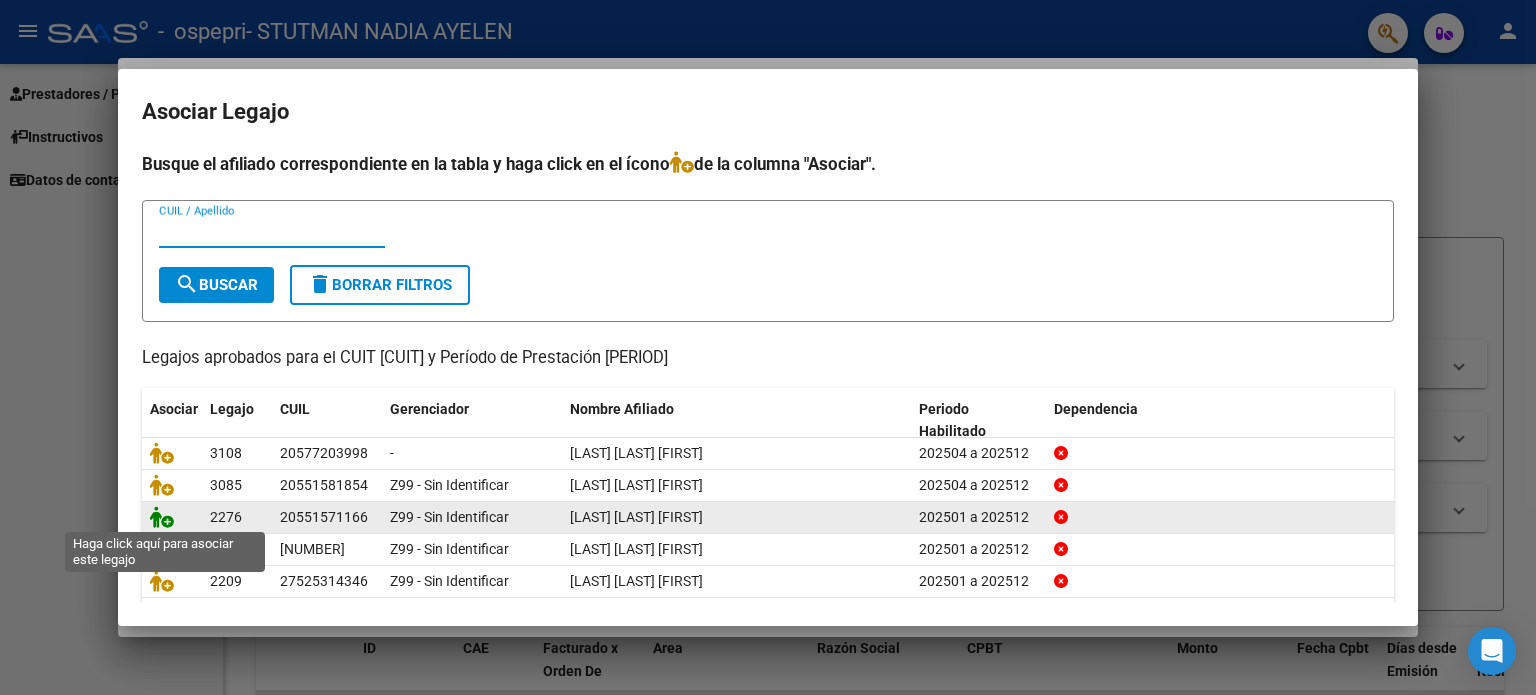 click 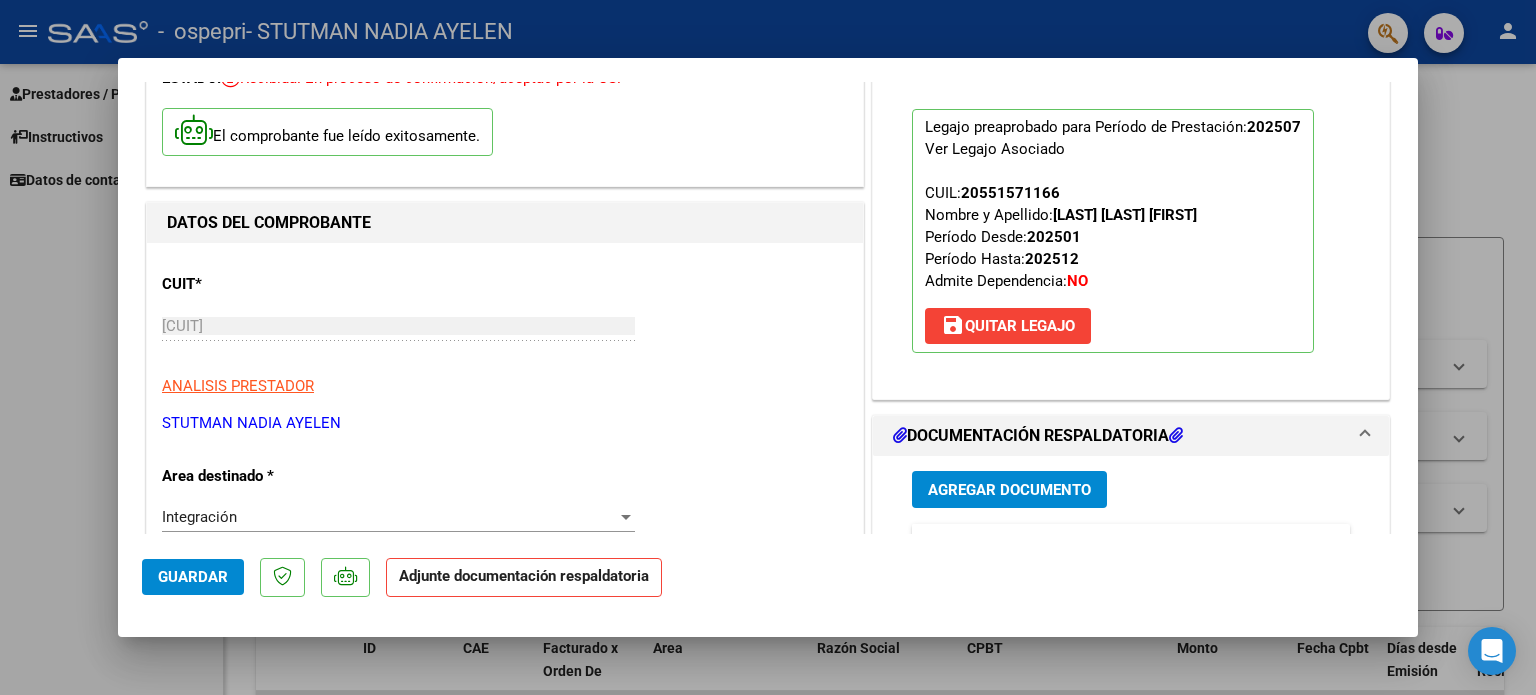 scroll, scrollTop: 248, scrollLeft: 0, axis: vertical 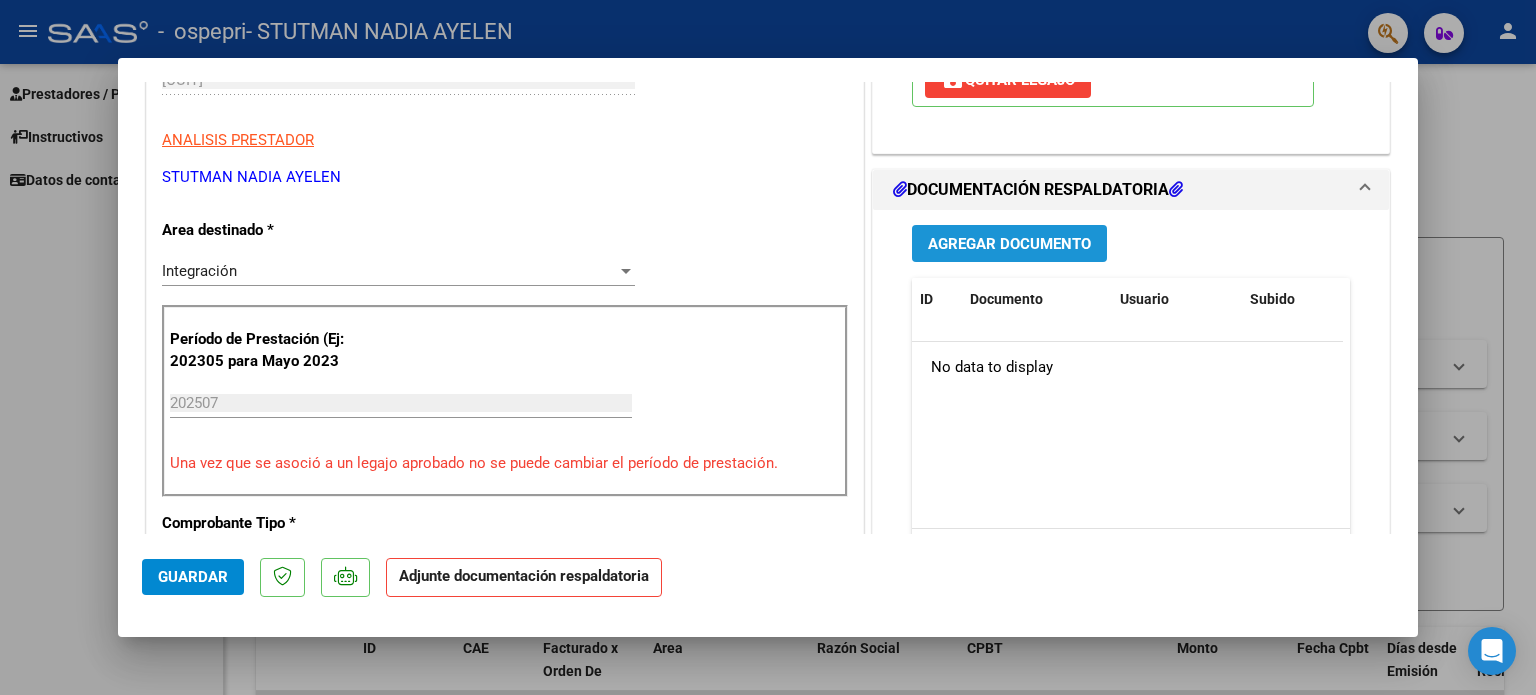 click on "Agregar Documento" at bounding box center (1009, 244) 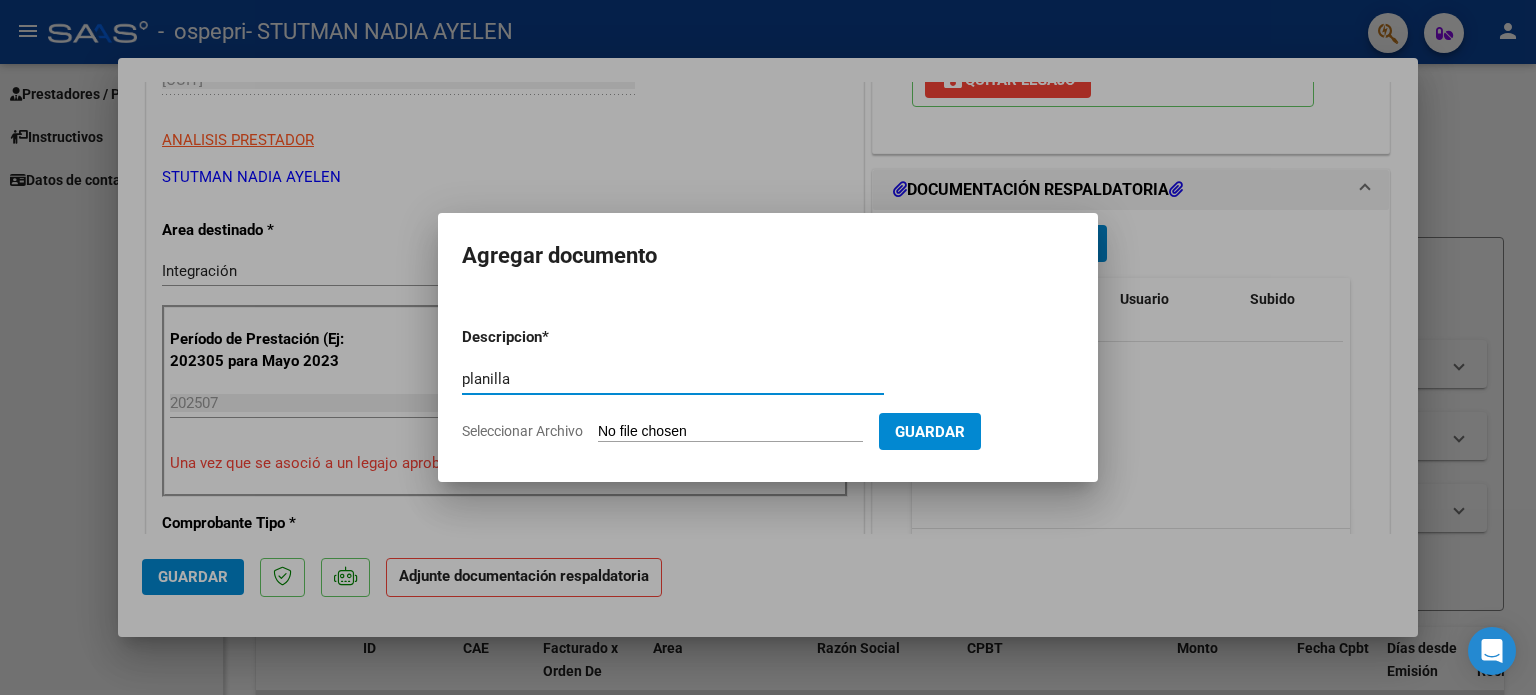 type on "planilla" 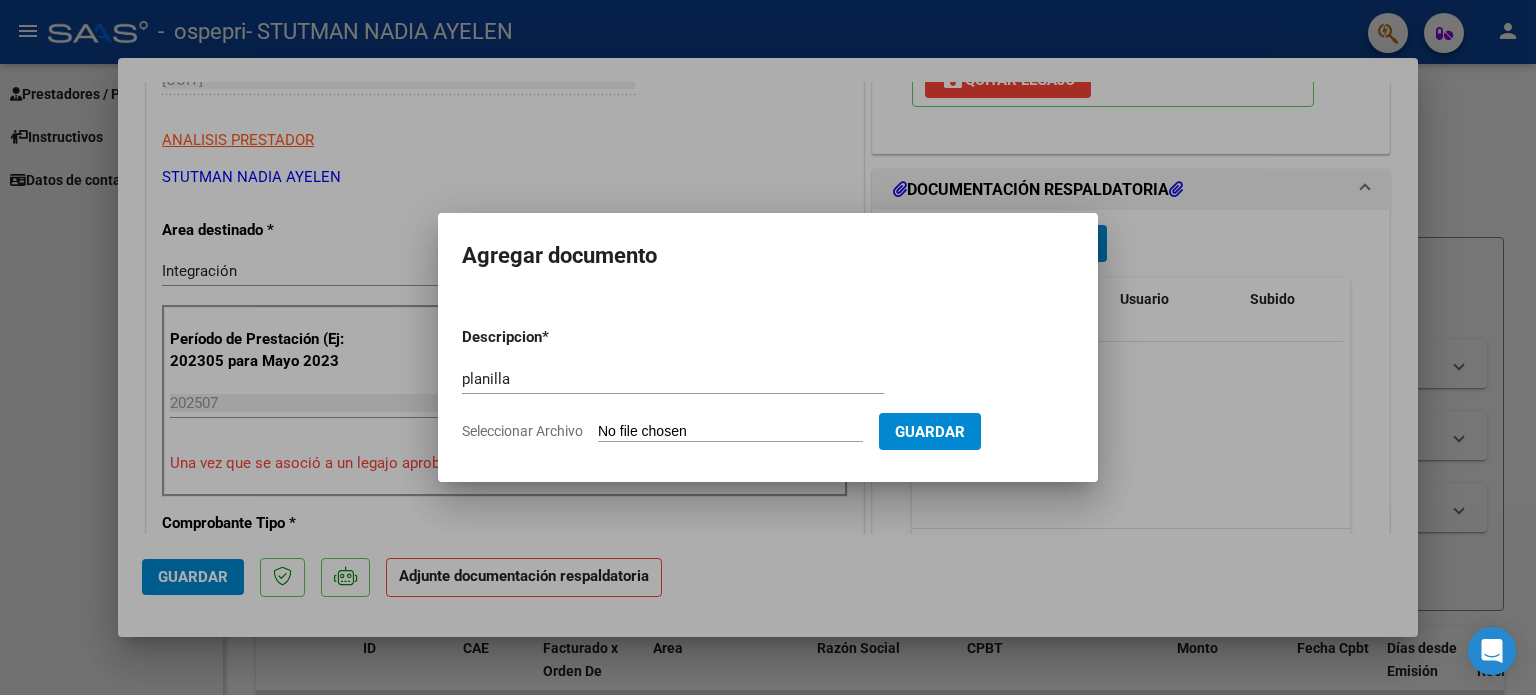 click on "Seleccionar Archivo" at bounding box center (730, 432) 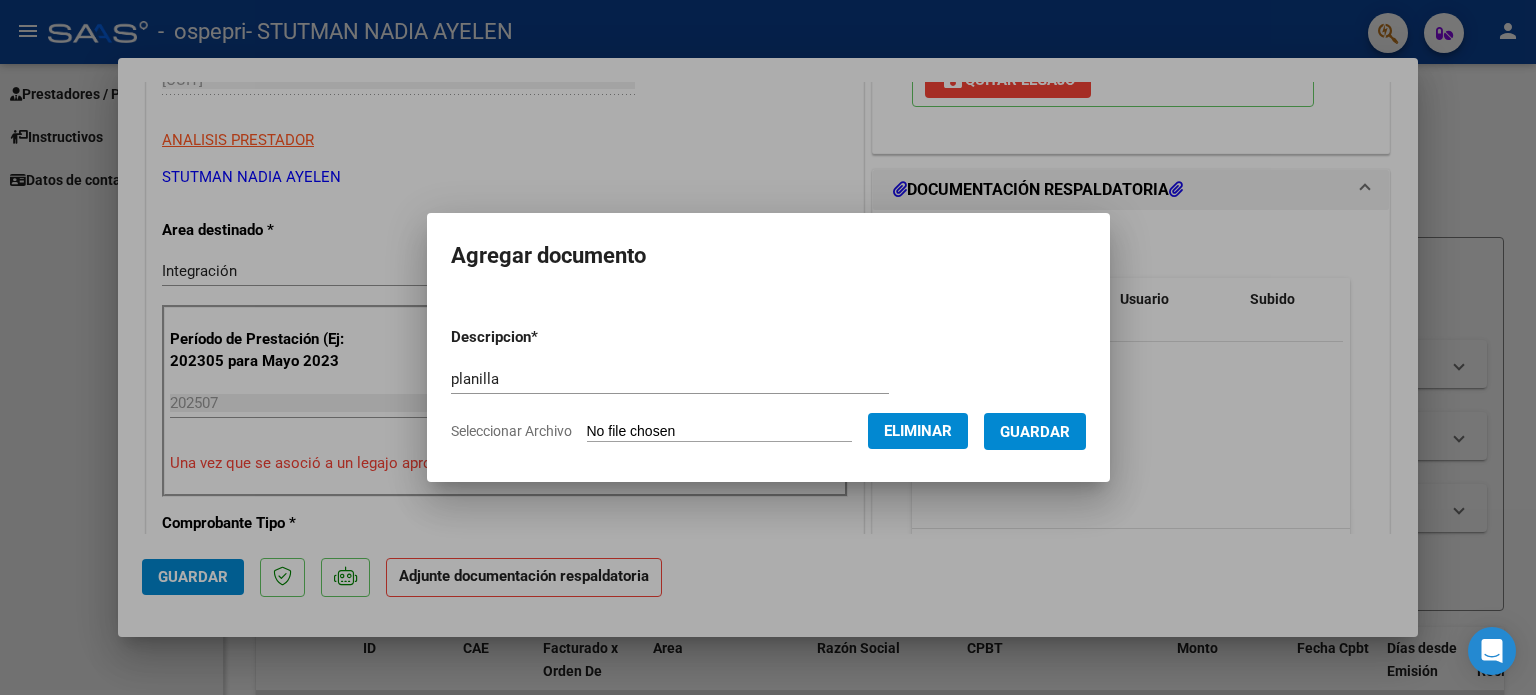 click on "Descripcion  *   planilla Escriba aquí una descripcion  Seleccionar Archivo Eliminar Guardar" at bounding box center (768, 384) 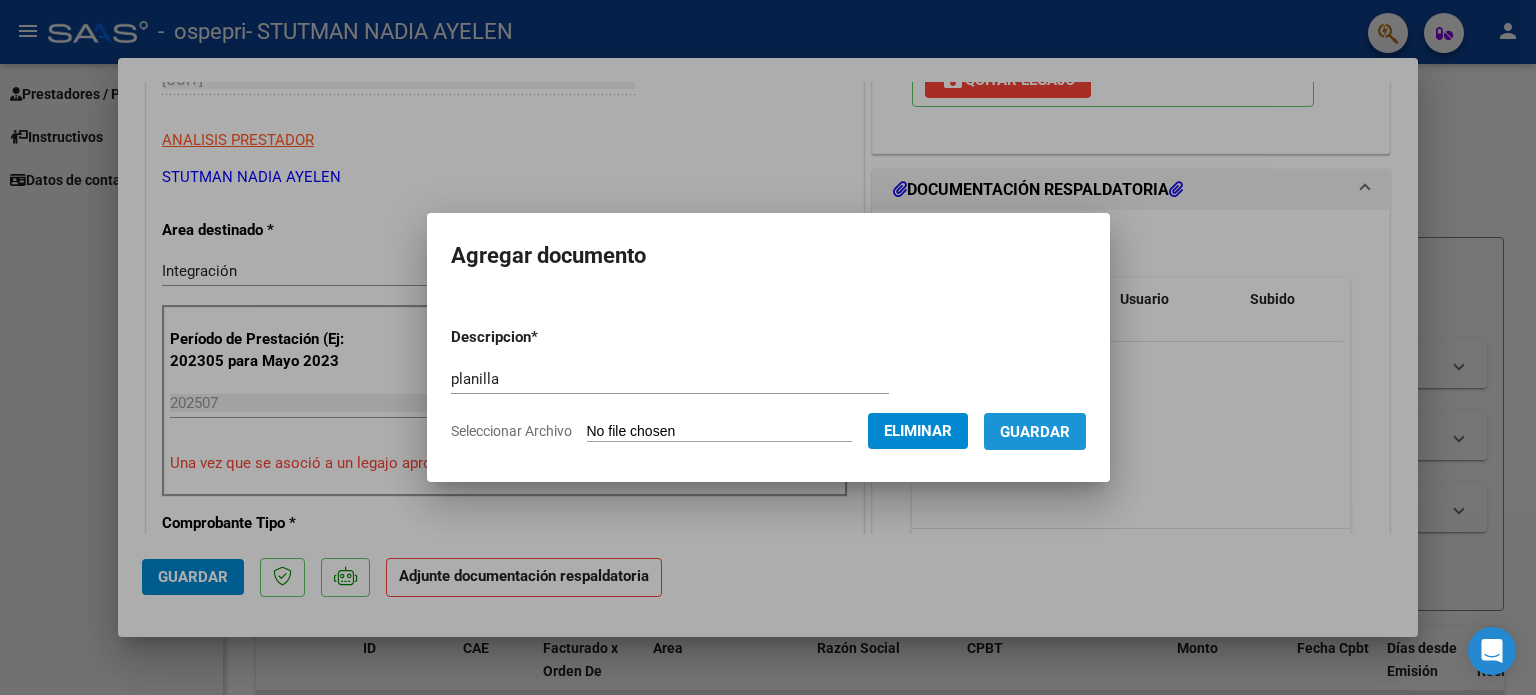 click on "Guardar" at bounding box center (1035, 431) 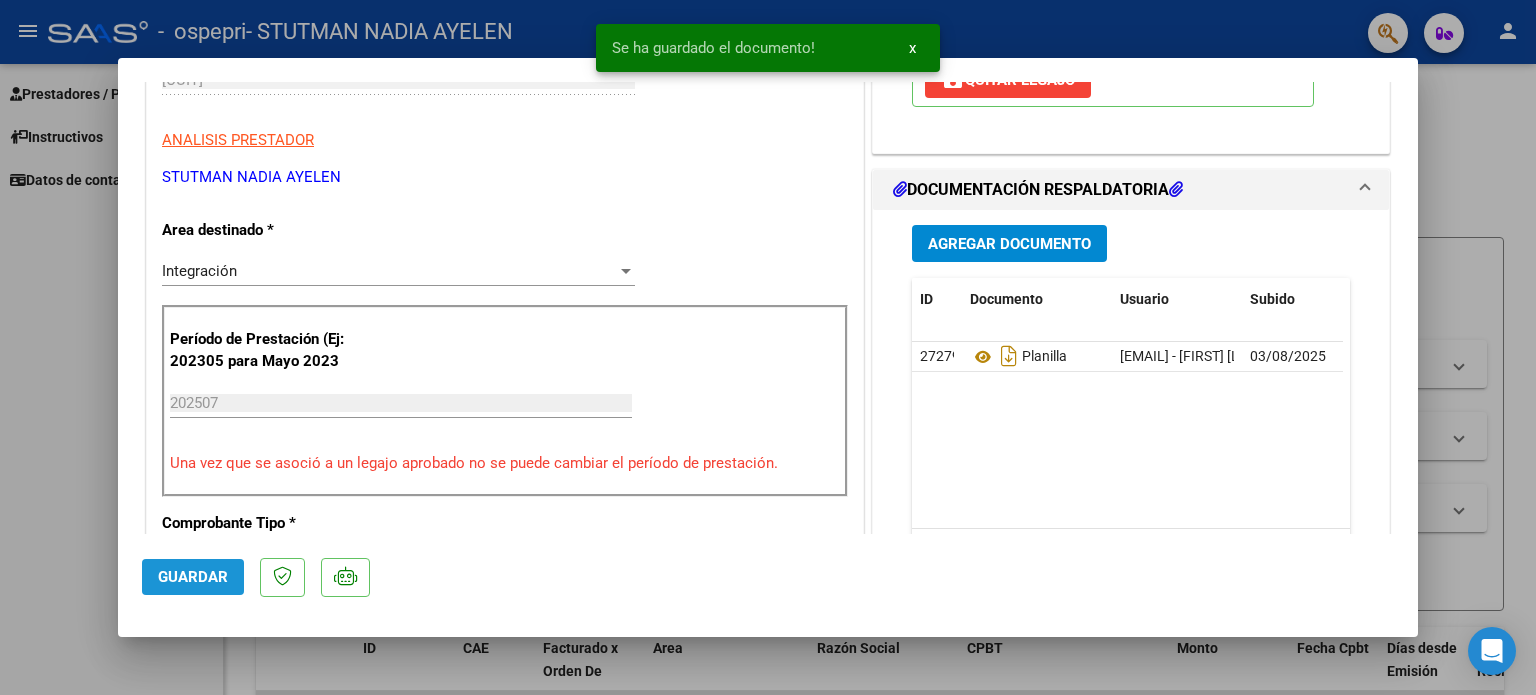 click on "Guardar" 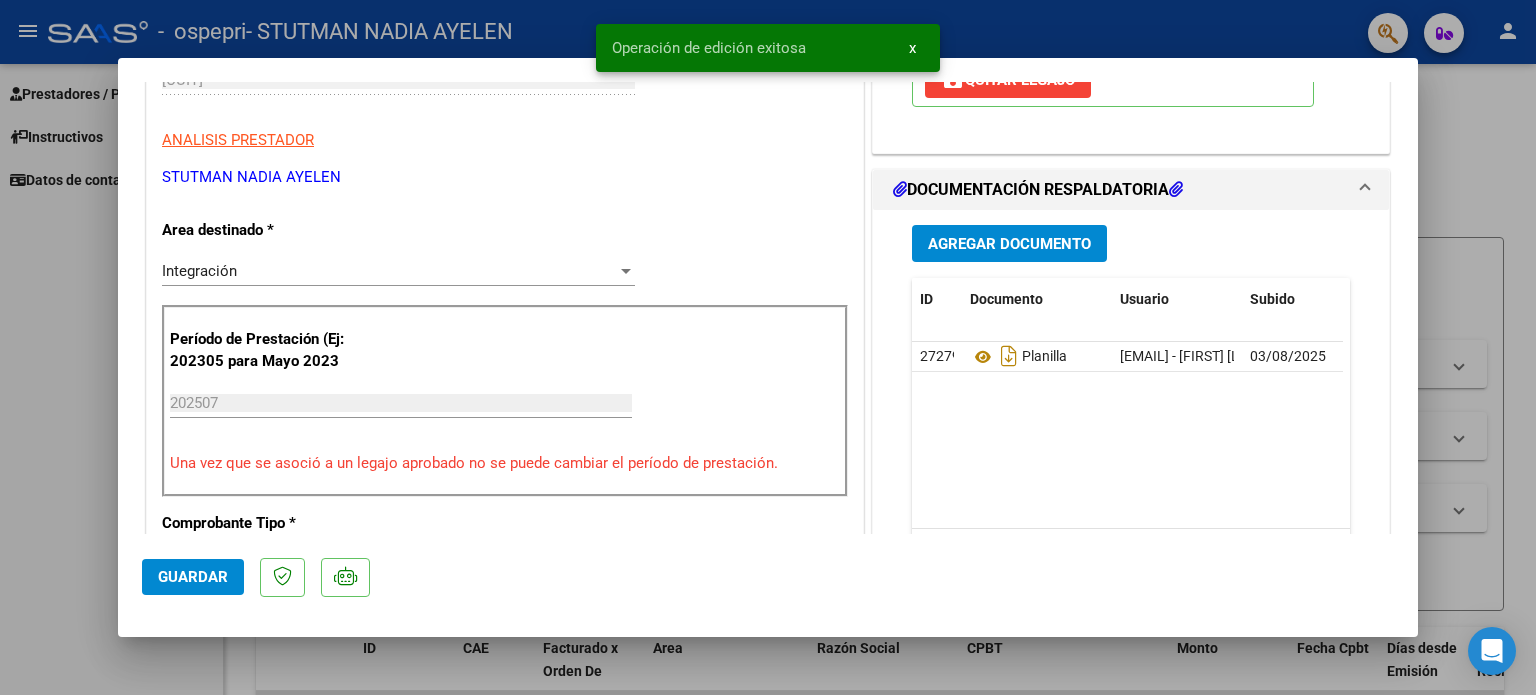 click at bounding box center (768, 347) 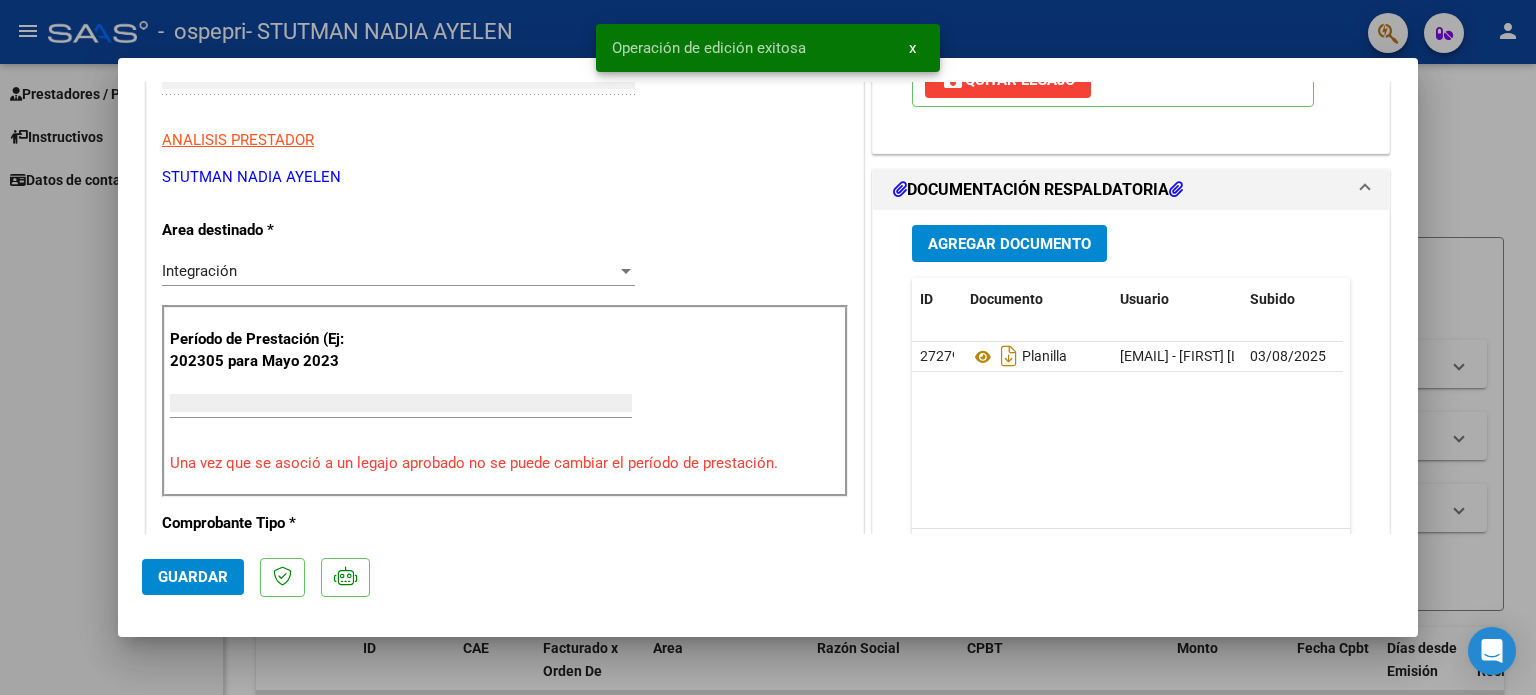 type 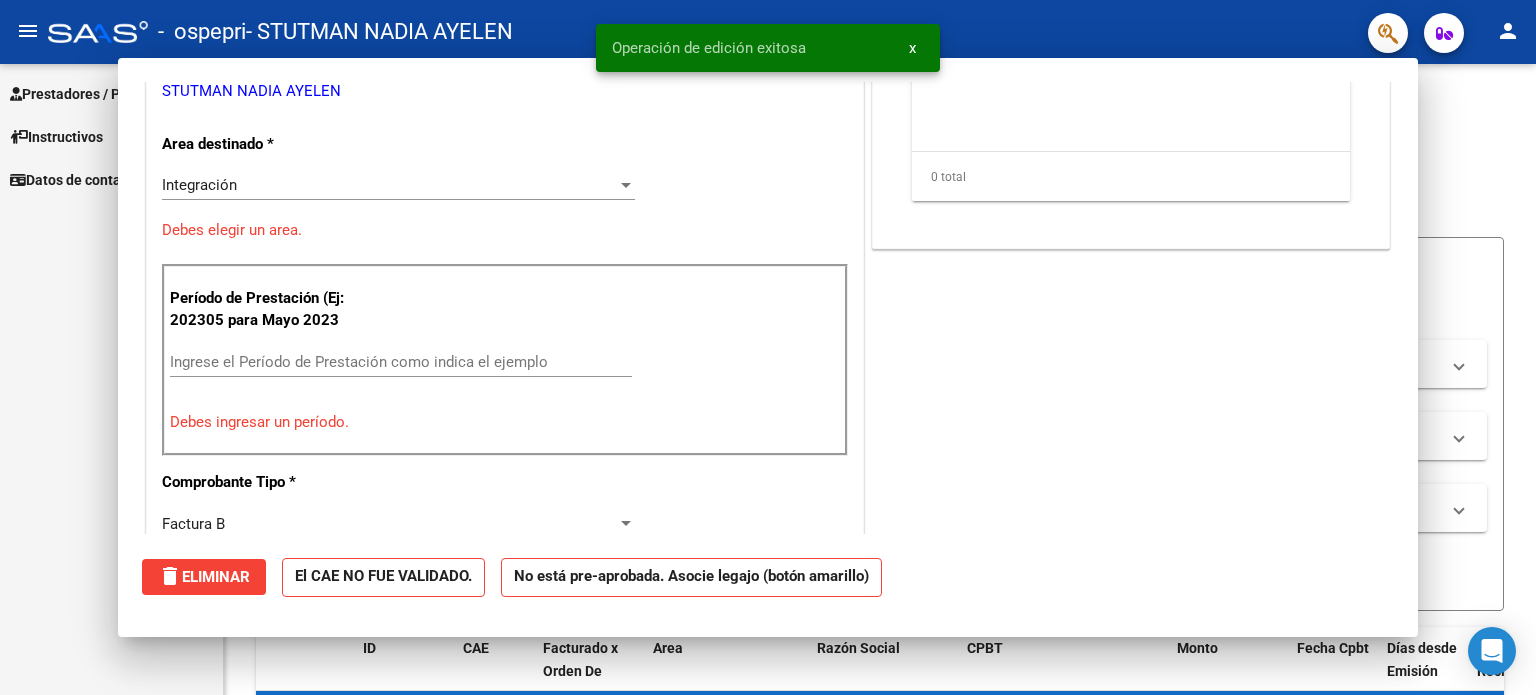 scroll, scrollTop: 0, scrollLeft: 0, axis: both 